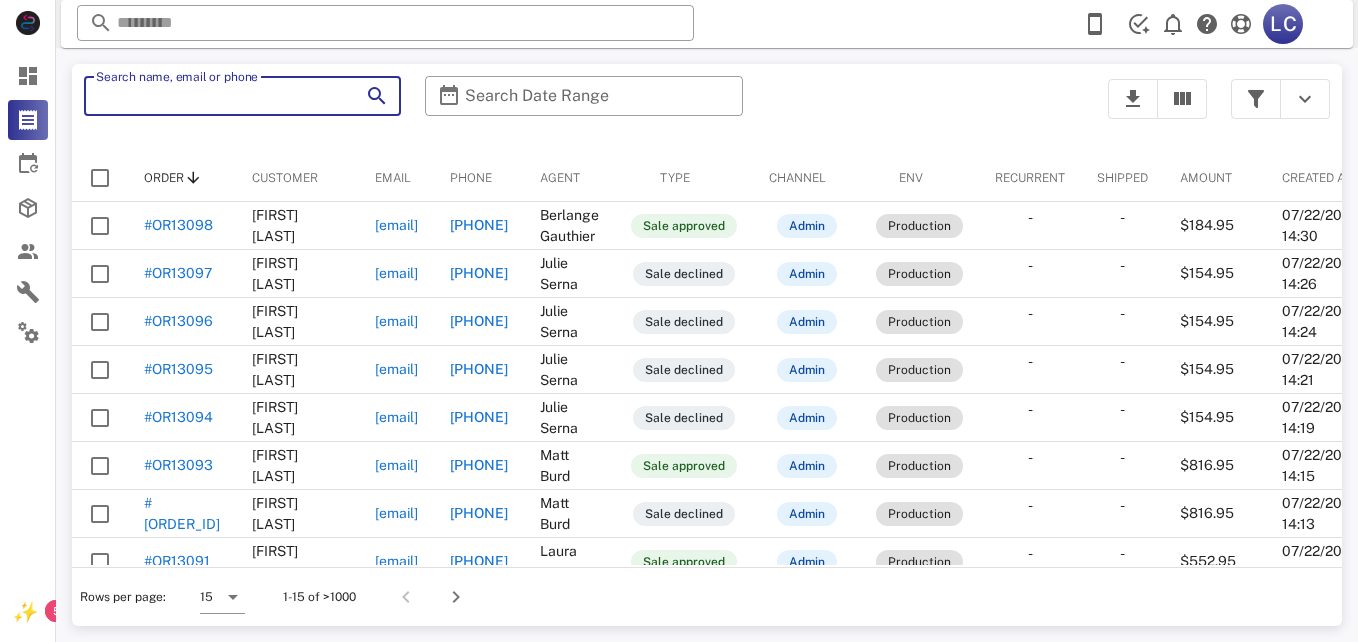 scroll, scrollTop: 0, scrollLeft: 0, axis: both 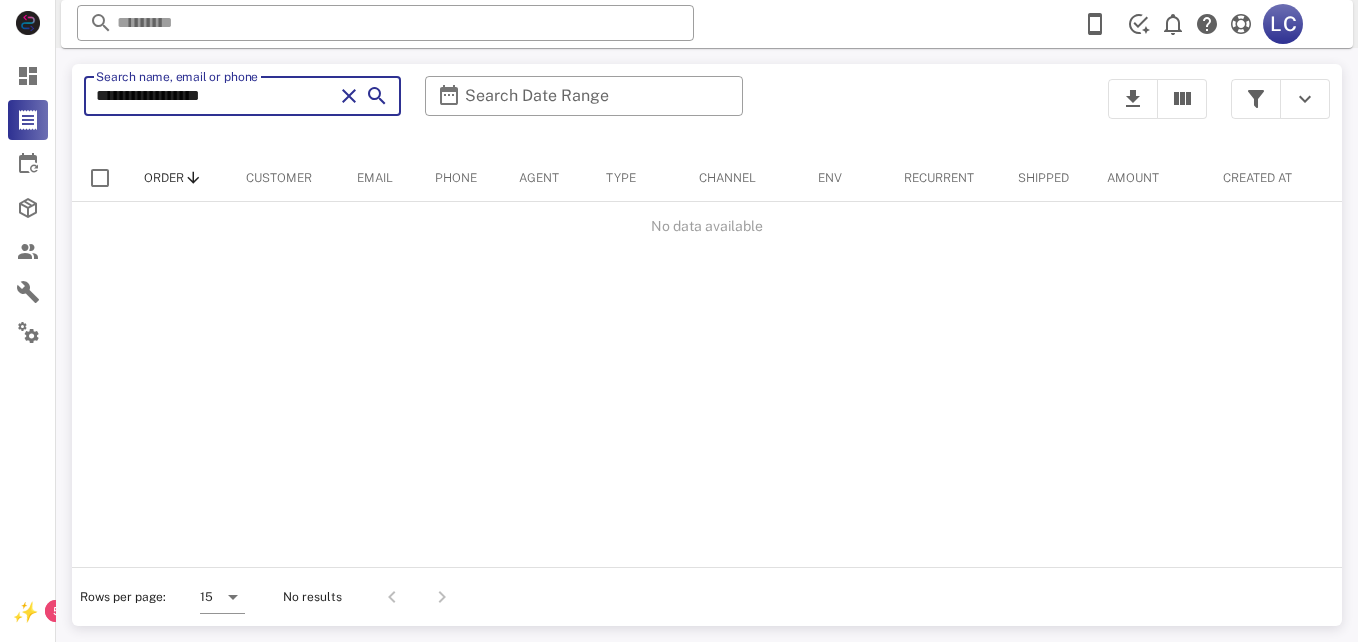 type on "**********" 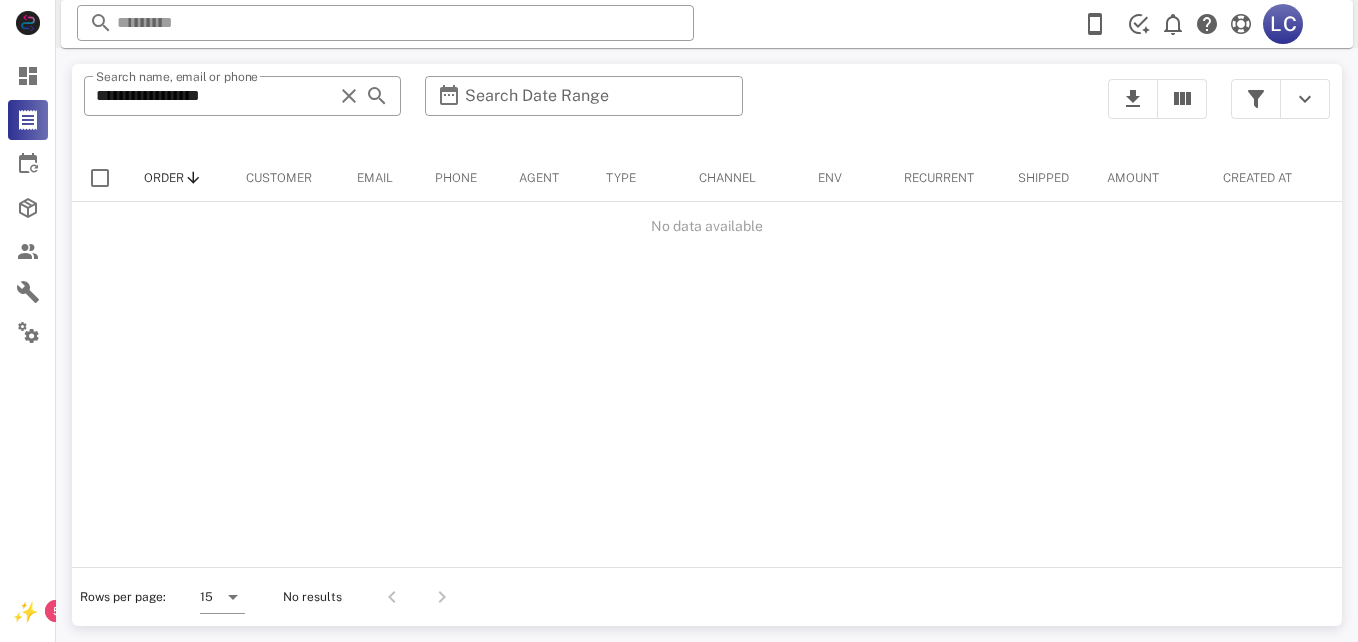 drag, startPoint x: 1259, startPoint y: 289, endPoint x: 1238, endPoint y: 291, distance: 21.095022 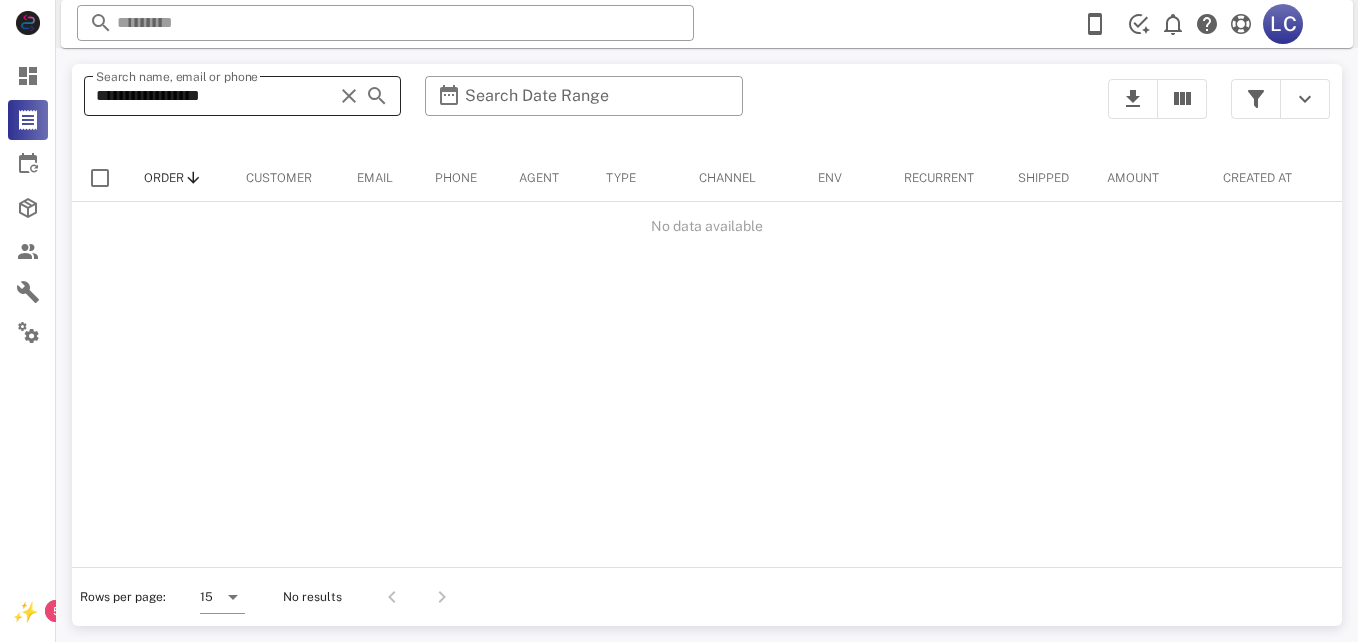 click at bounding box center [349, 96] 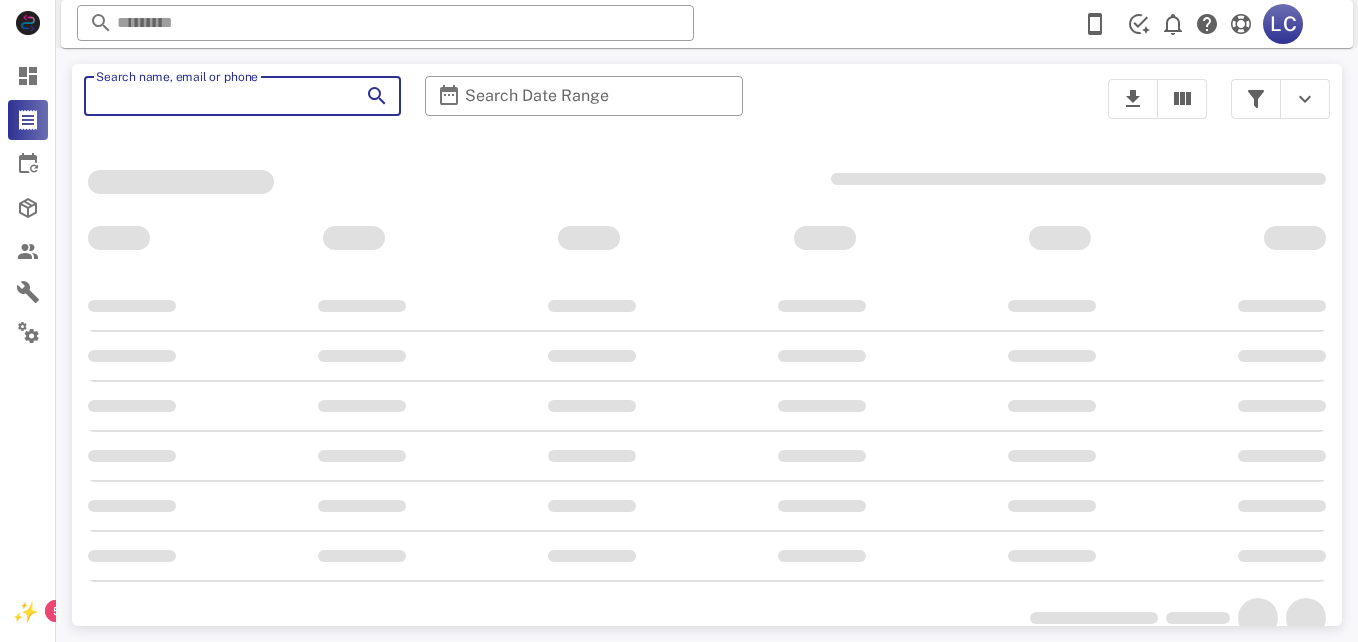 paste on "**********" 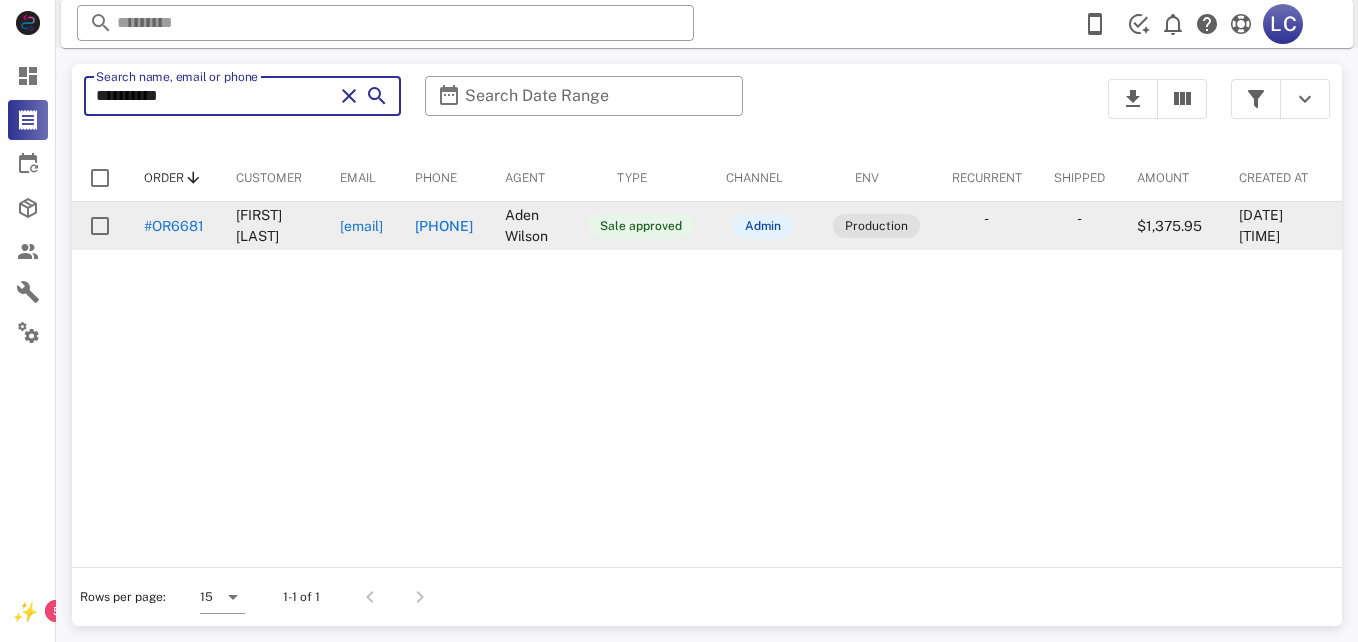 type on "**********" 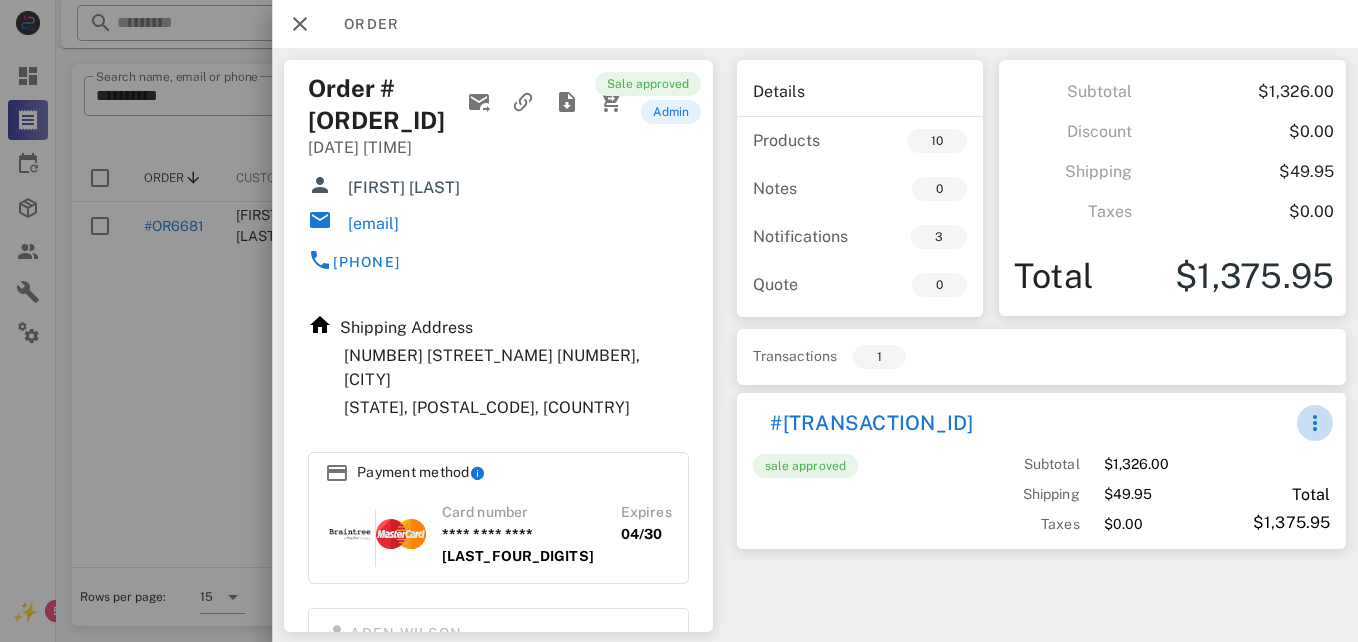click at bounding box center (1315, 423) 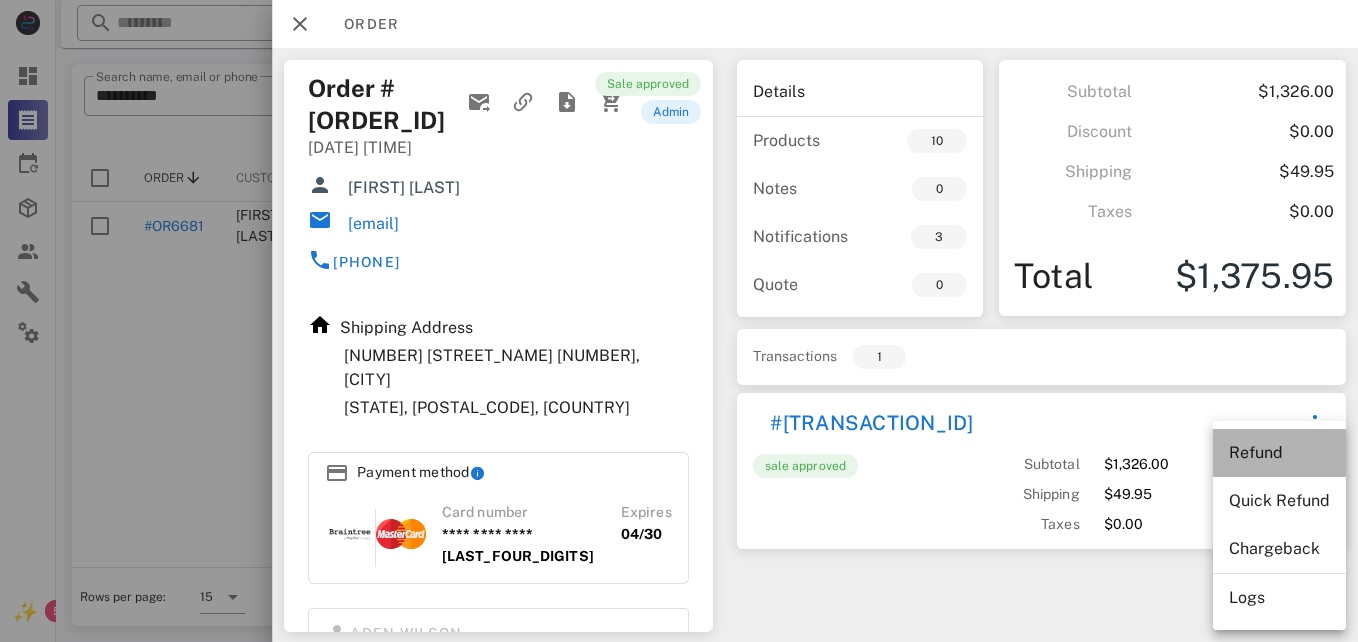 click on "Refund" at bounding box center [1279, 452] 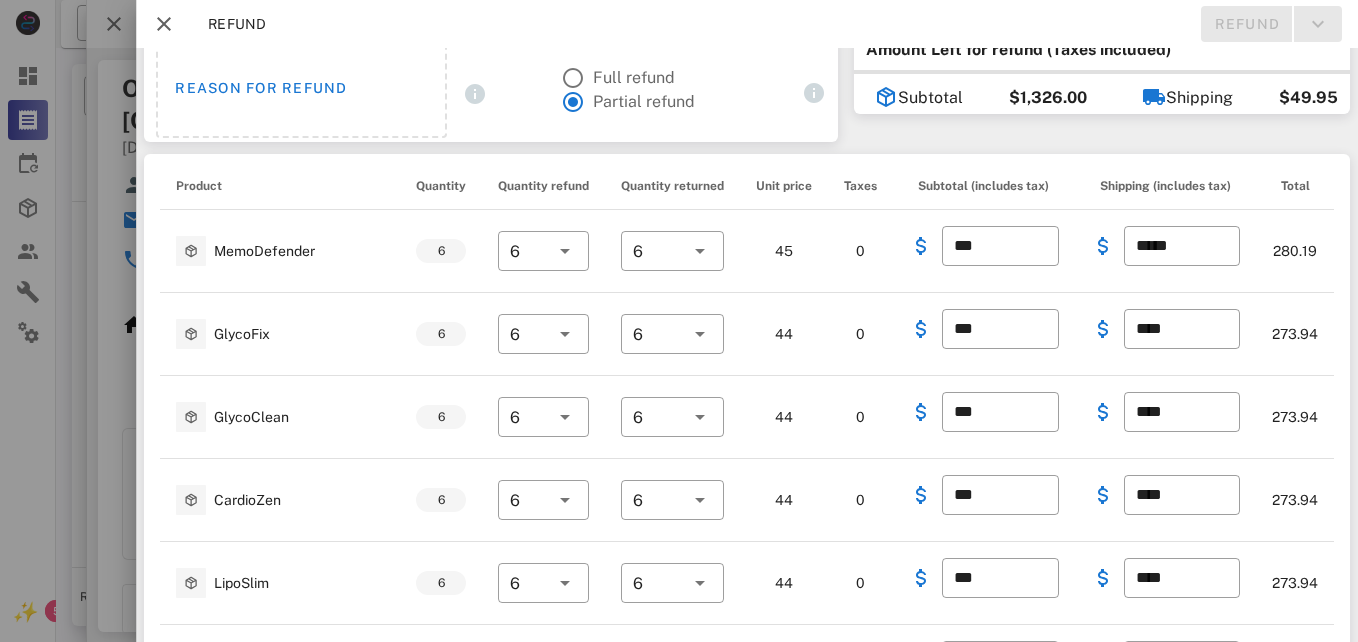 scroll, scrollTop: 0, scrollLeft: 0, axis: both 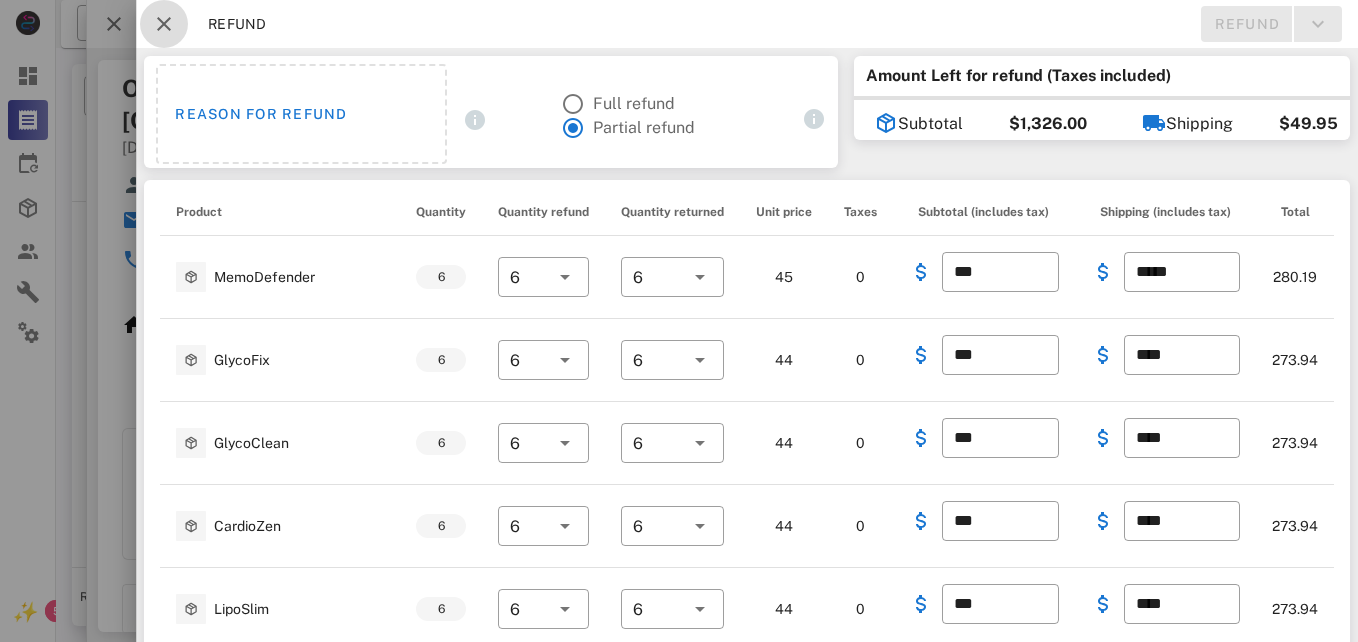 drag, startPoint x: 169, startPoint y: 30, endPoint x: 218, endPoint y: 87, distance: 75.16648 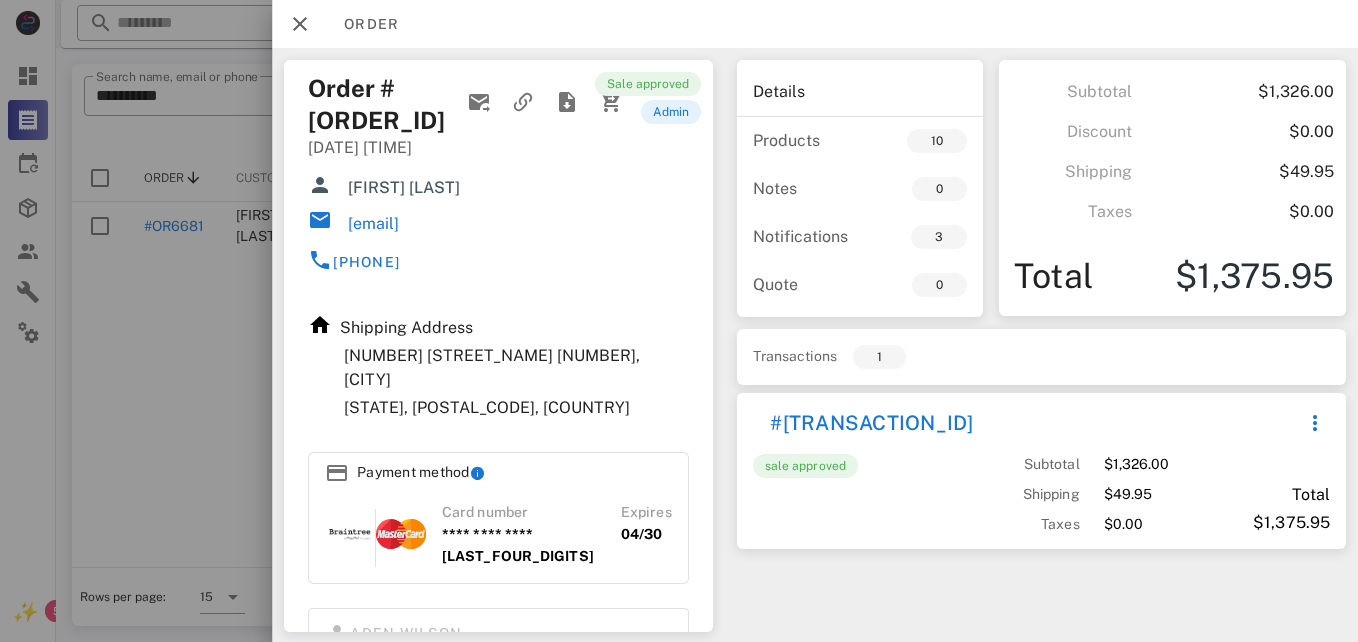 drag, startPoint x: 383, startPoint y: 224, endPoint x: 359, endPoint y: 230, distance: 24.738634 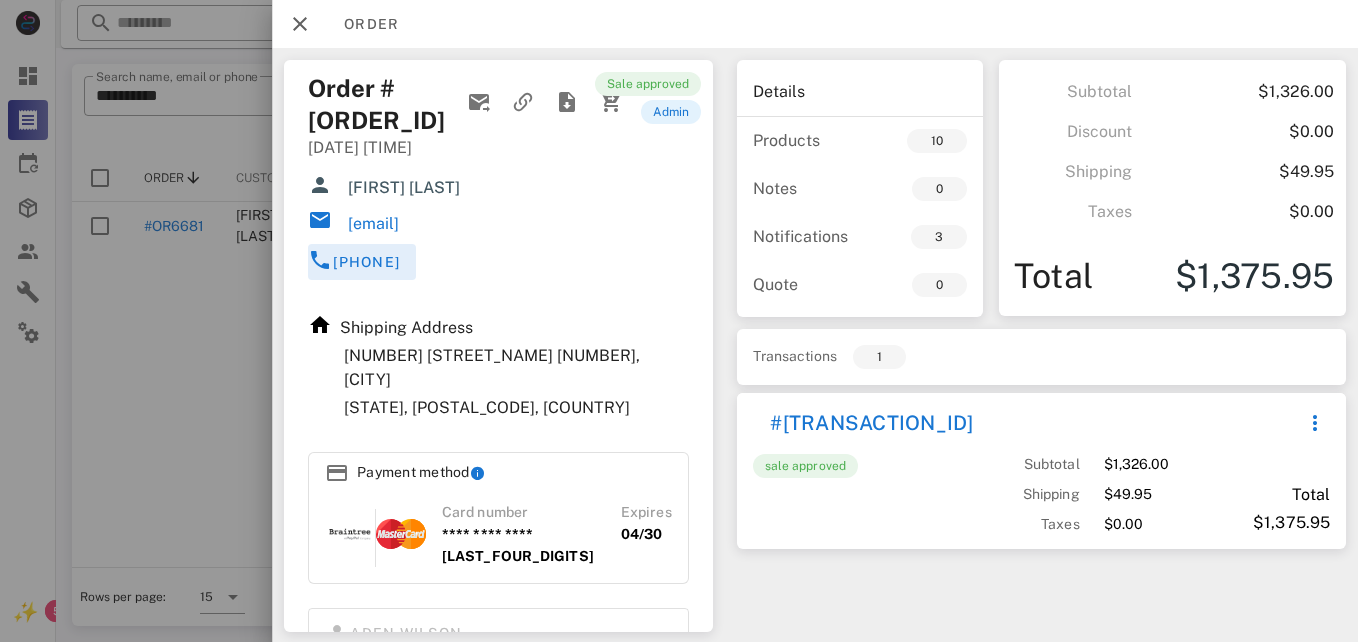 drag, startPoint x: 359, startPoint y: 230, endPoint x: 329, endPoint y: 245, distance: 33.54102 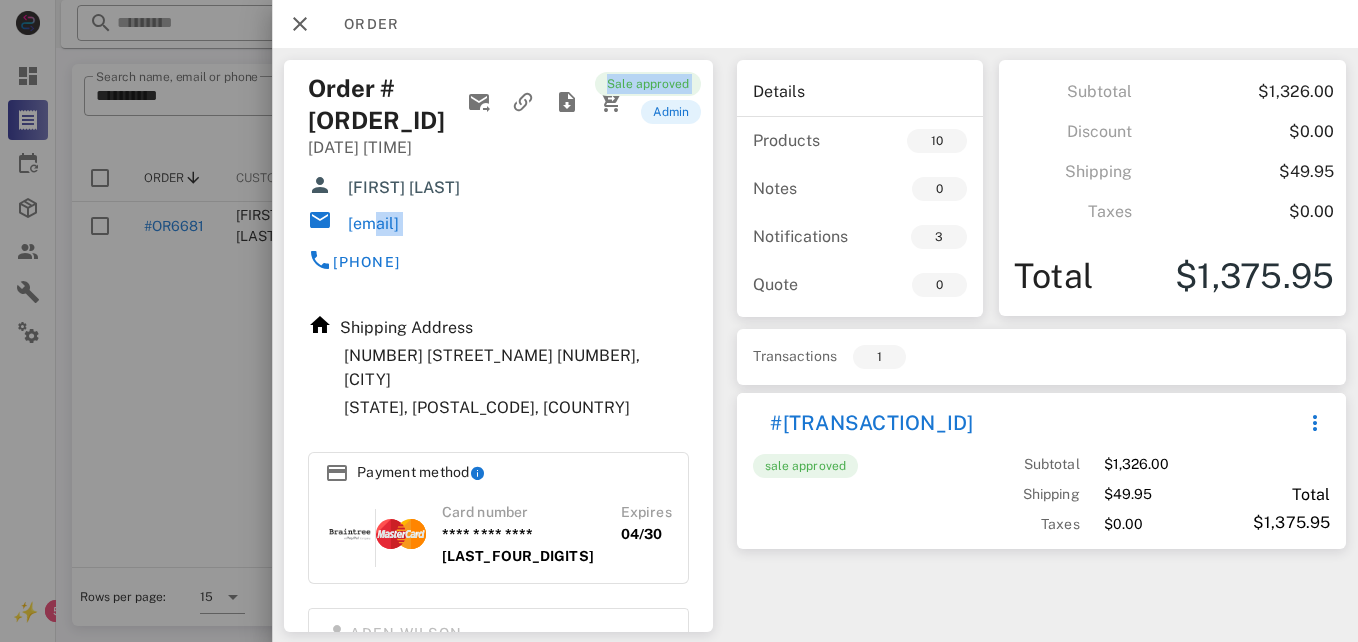 drag, startPoint x: 575, startPoint y: 213, endPoint x: 363, endPoint y: 219, distance: 212.08488 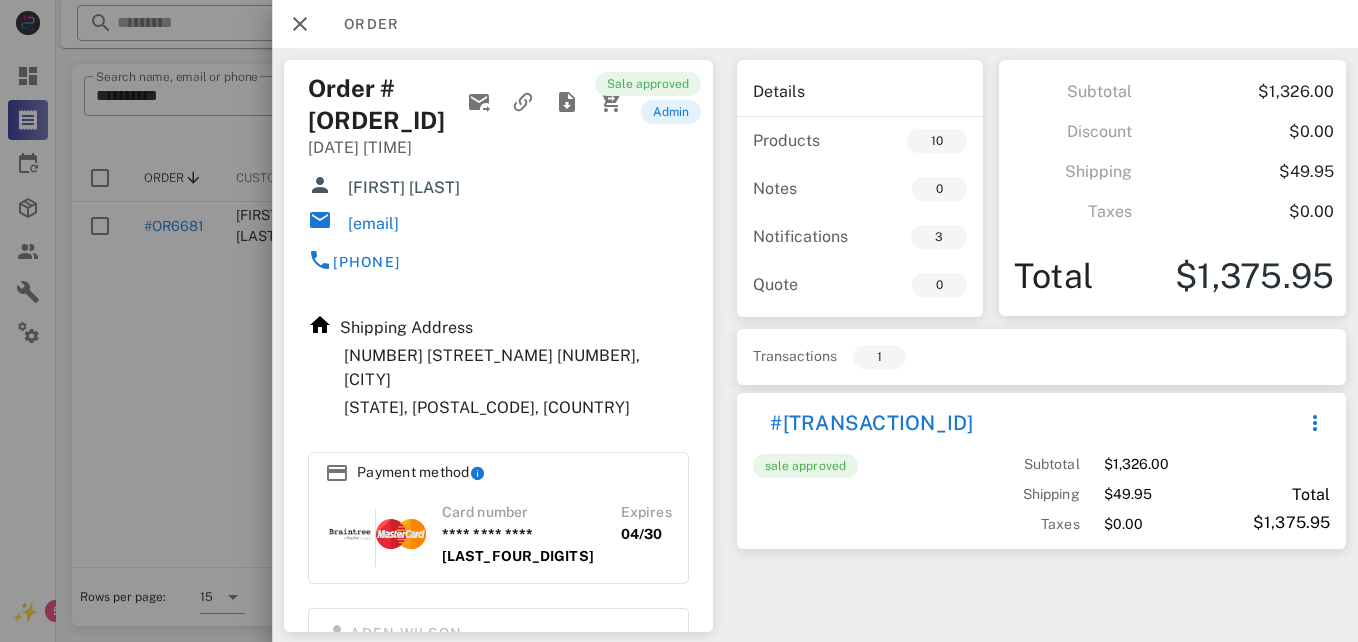 drag, startPoint x: 583, startPoint y: 216, endPoint x: 421, endPoint y: 210, distance: 162.11107 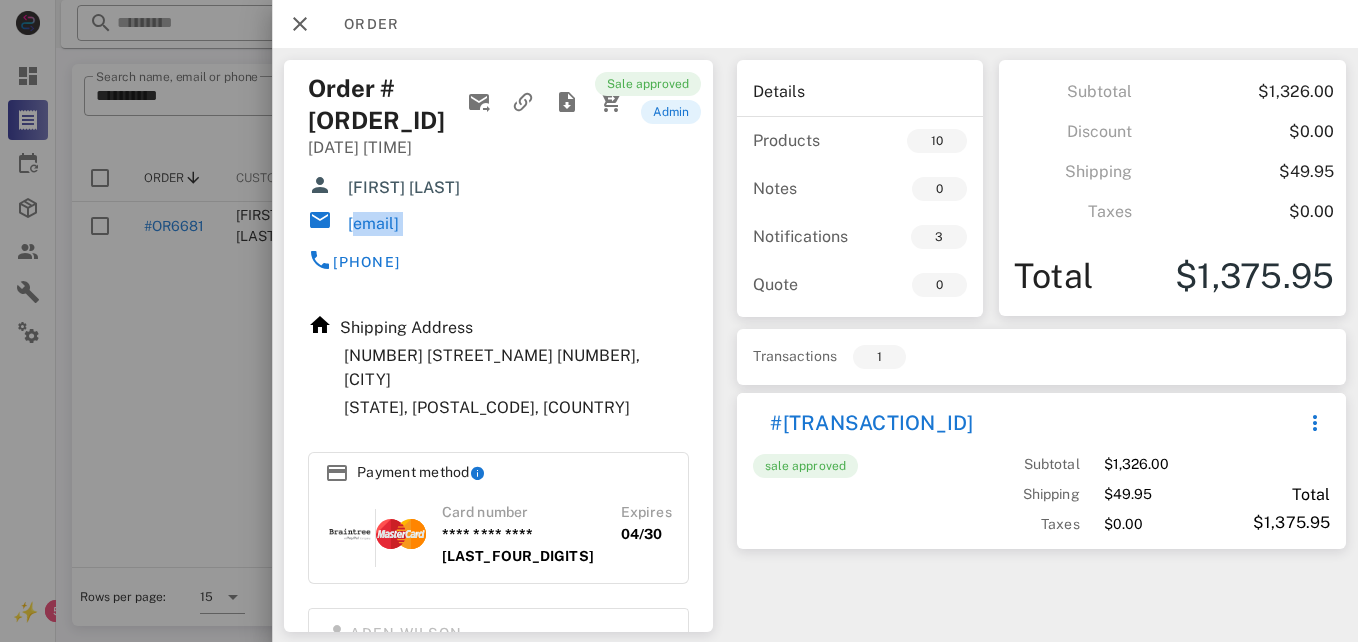 drag, startPoint x: 347, startPoint y: 215, endPoint x: 534, endPoint y: 246, distance: 189.55211 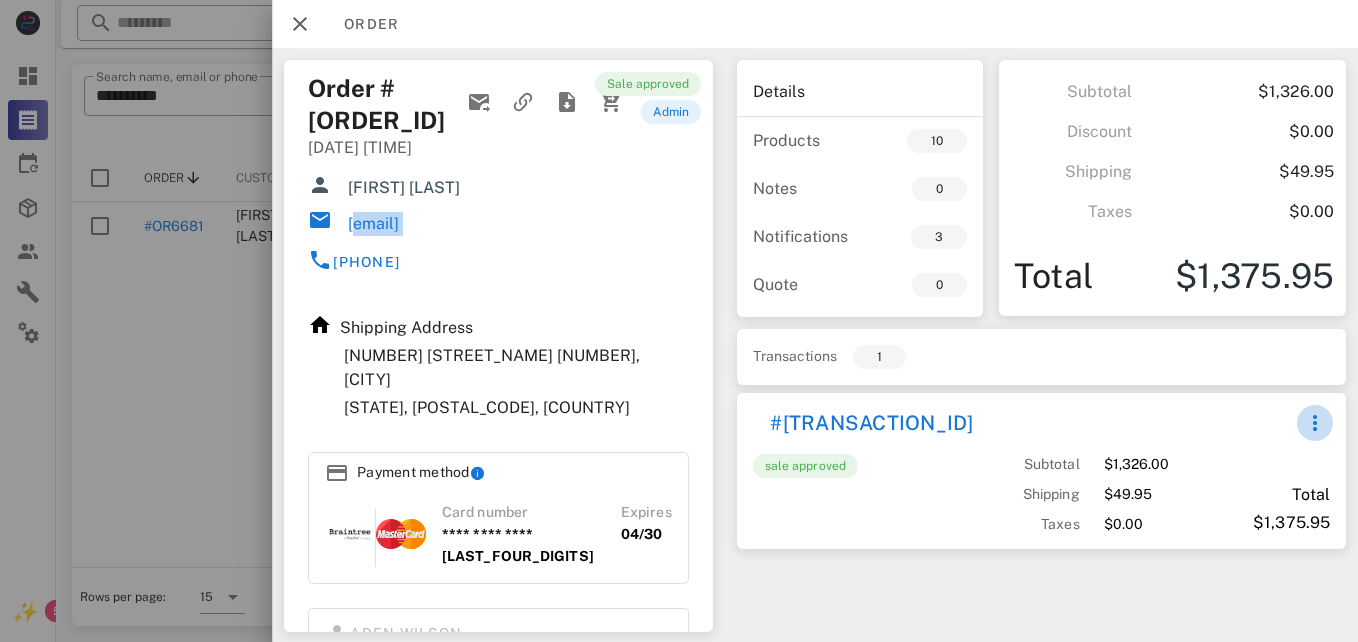 click at bounding box center [1315, 423] 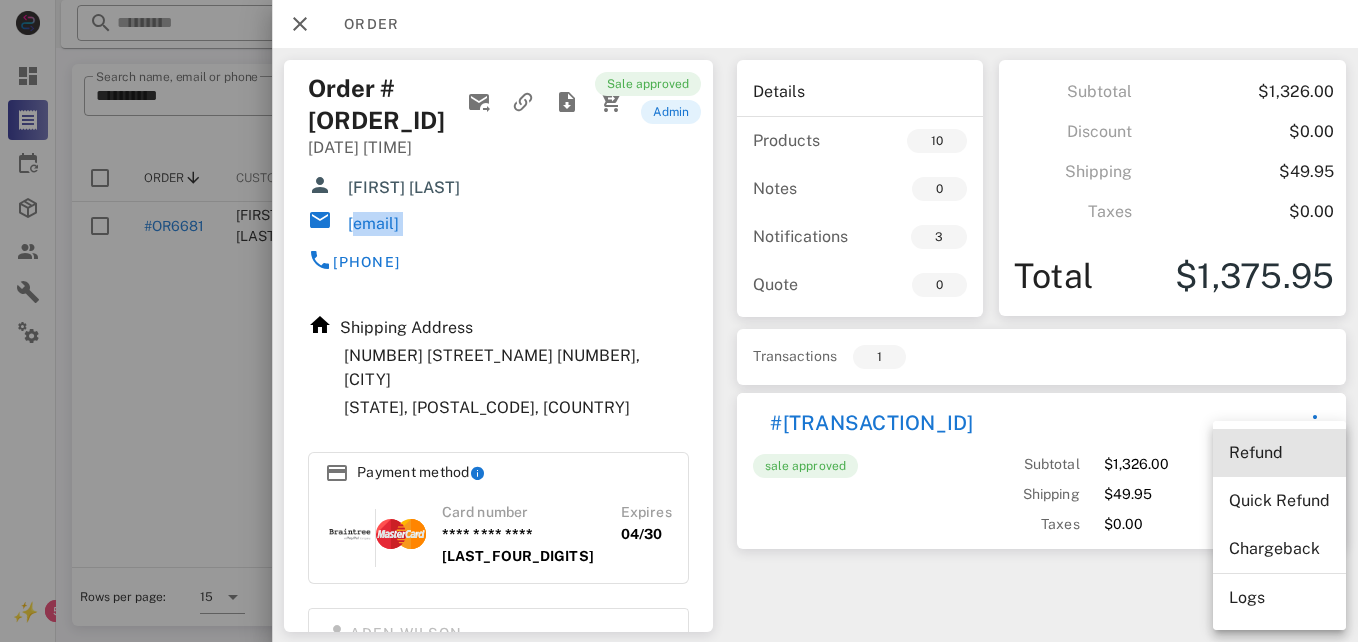 click on "Refund" at bounding box center [1279, 453] 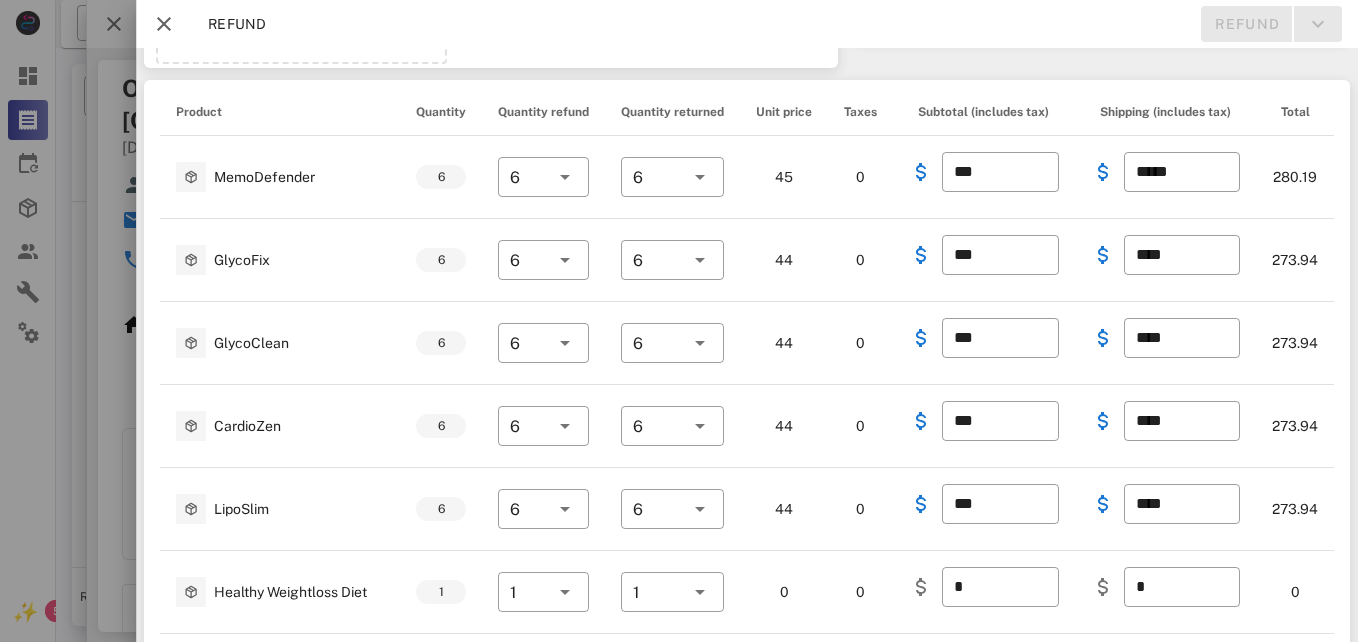 scroll, scrollTop: 106, scrollLeft: 0, axis: vertical 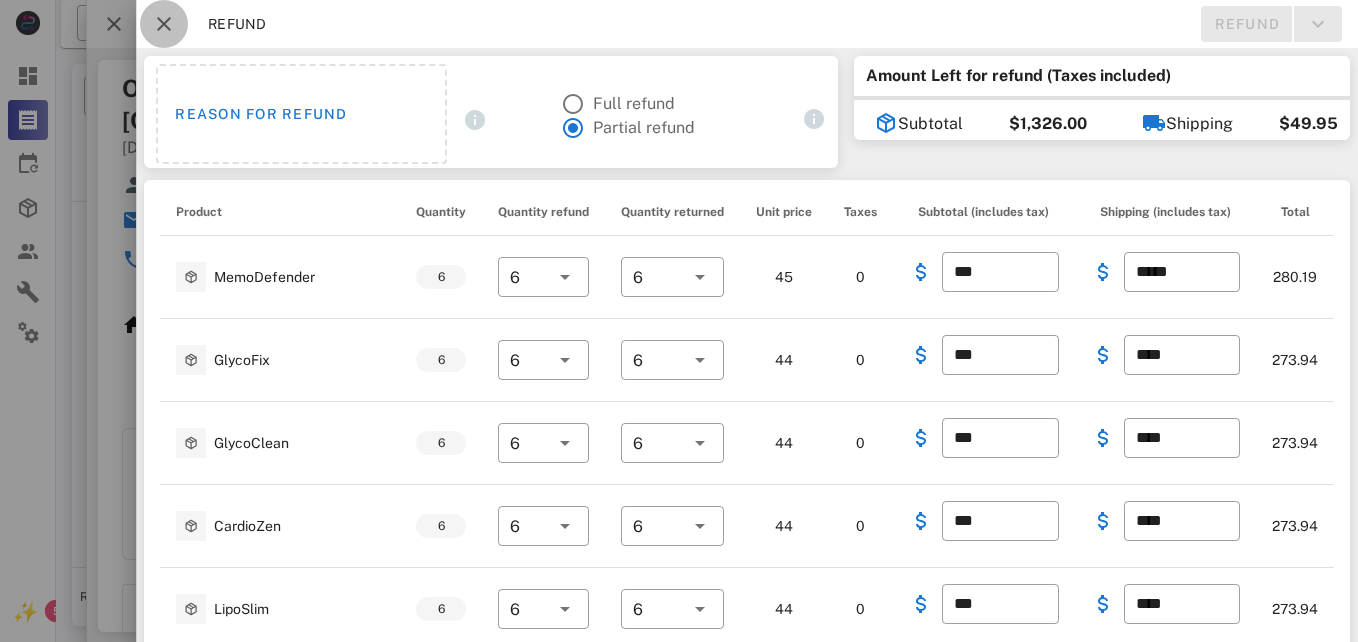 click at bounding box center (164, 24) 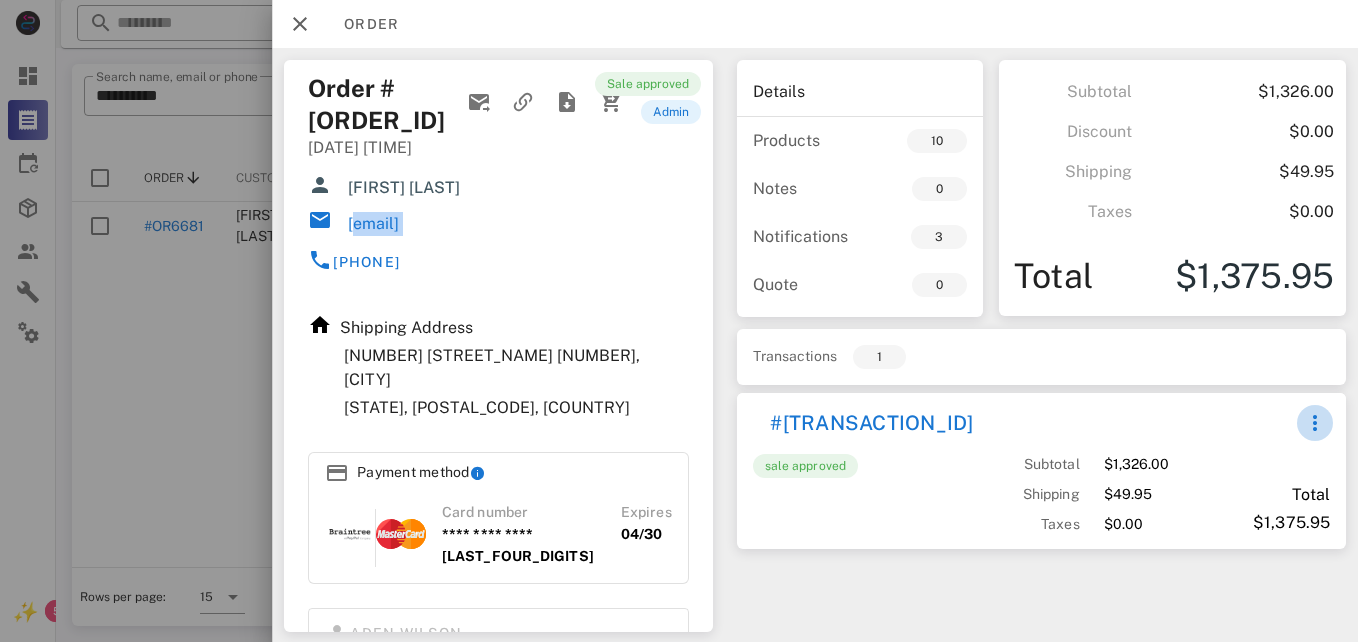 click at bounding box center (1315, 423) 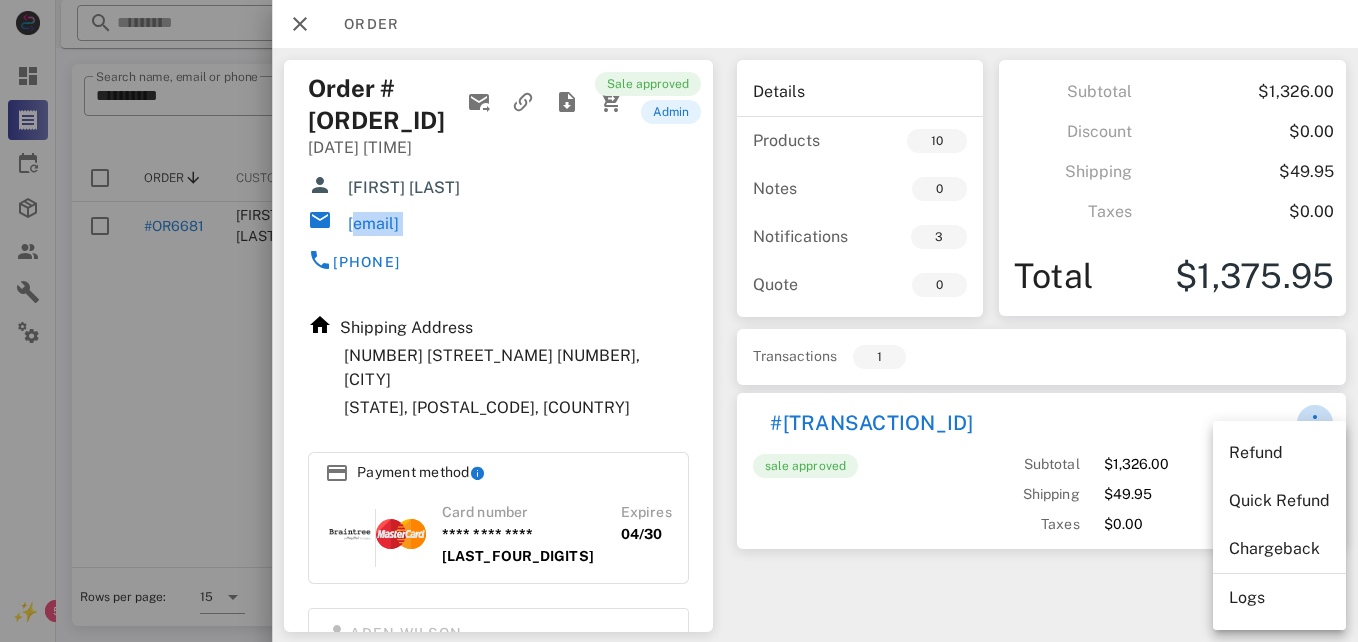 click at bounding box center [1315, 423] 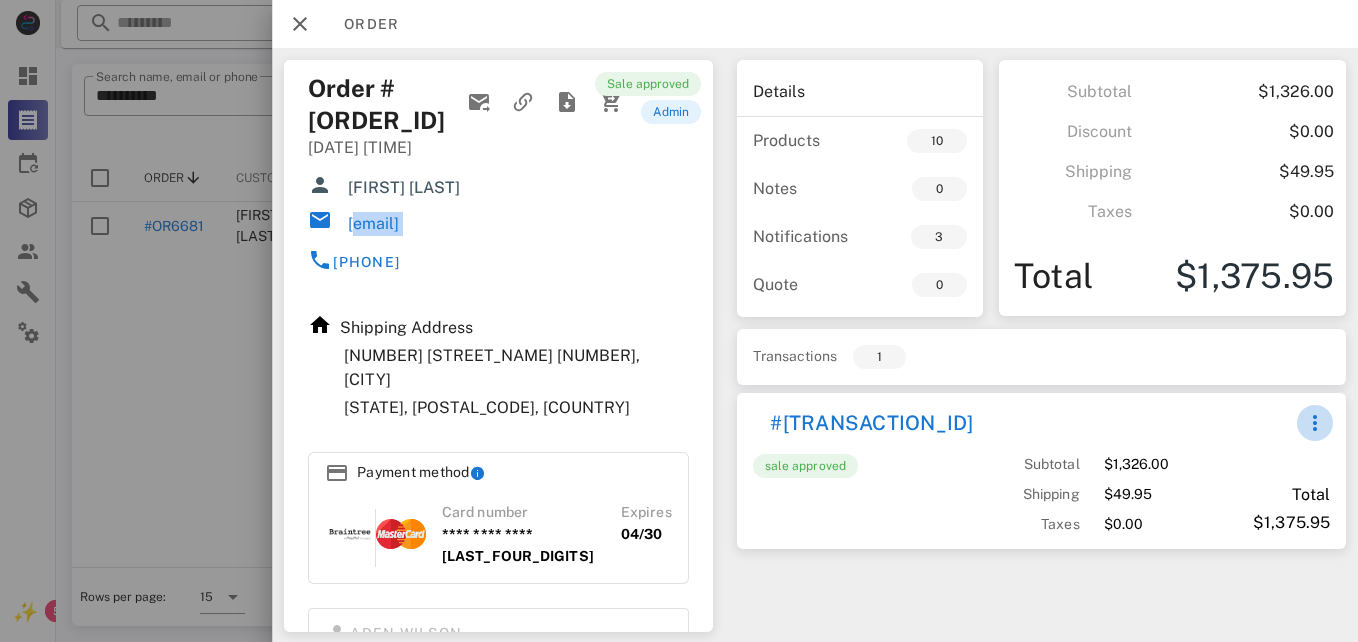 click at bounding box center [1315, 423] 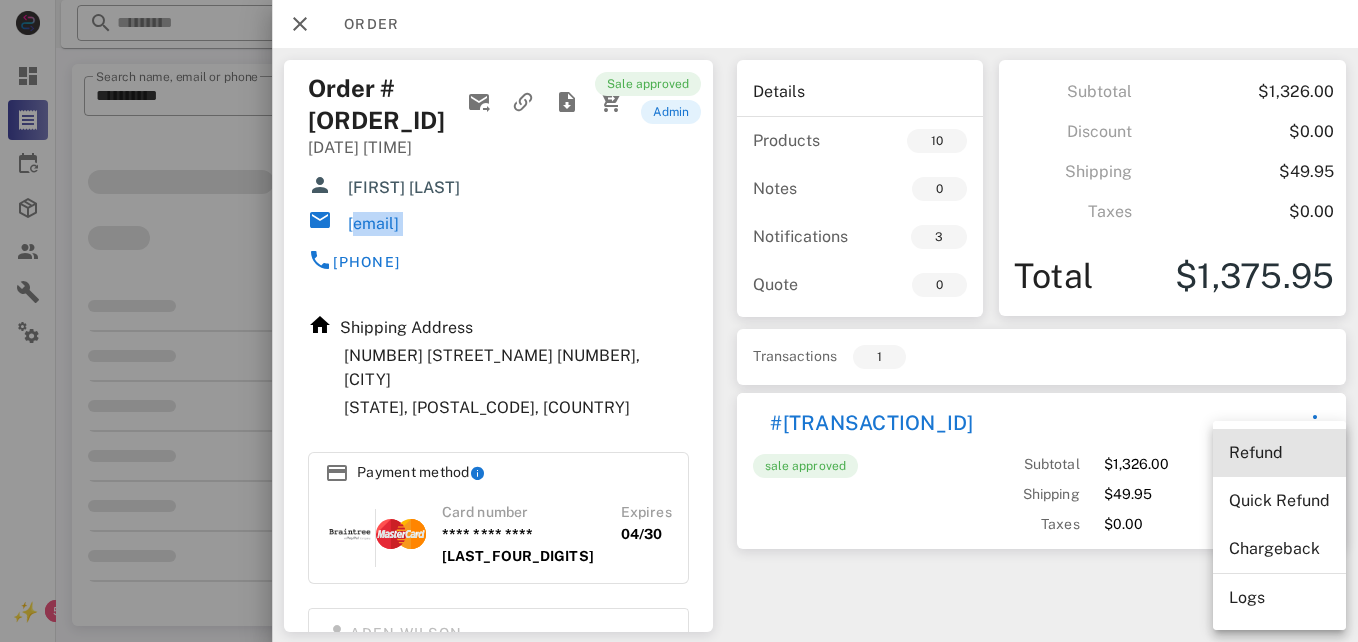click on "Refund" at bounding box center [1279, 452] 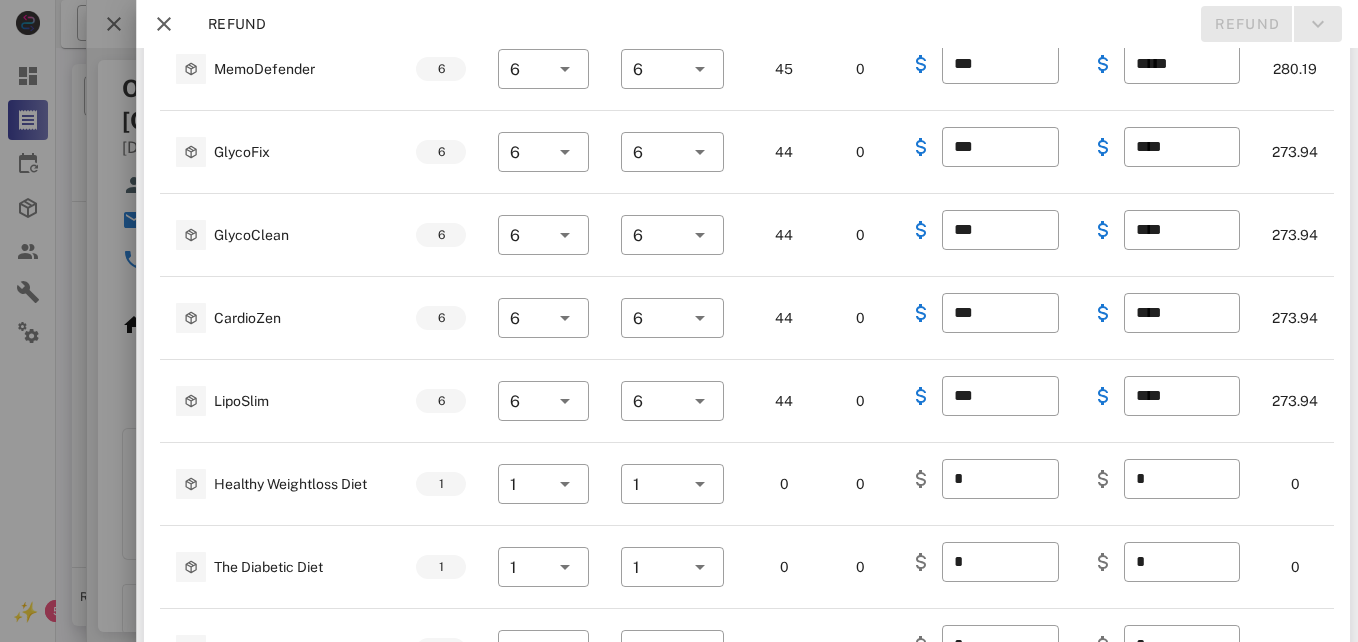 scroll, scrollTop: 194, scrollLeft: 0, axis: vertical 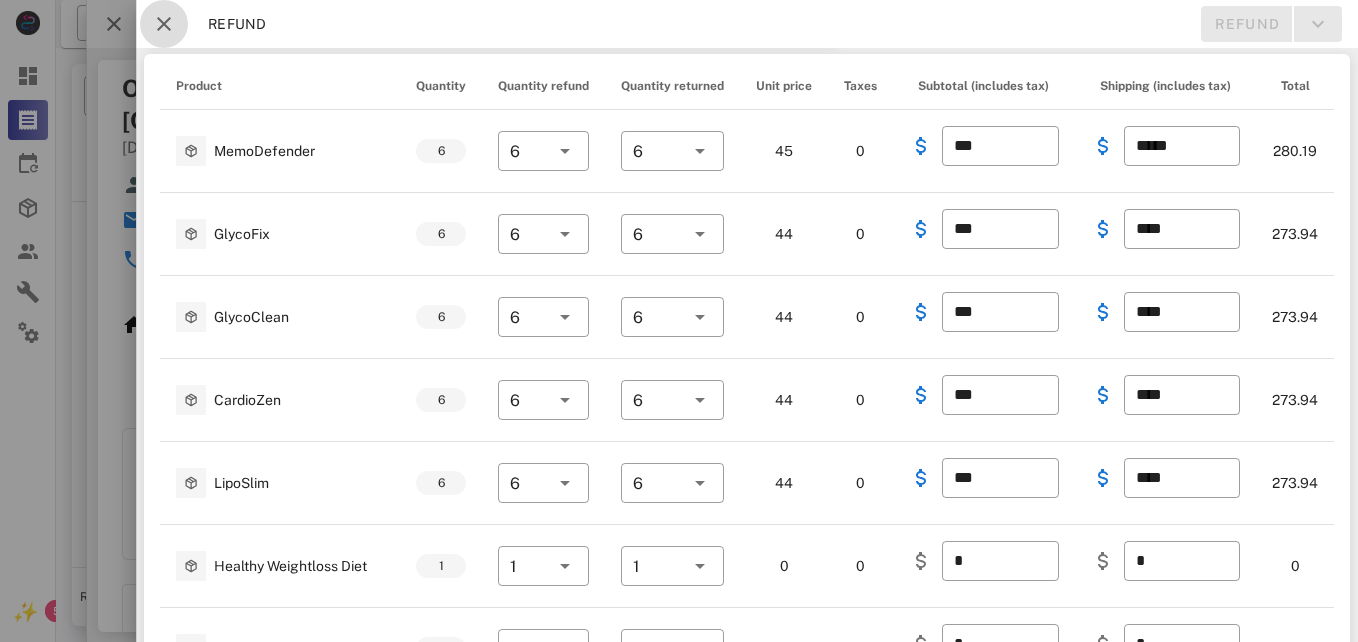 click at bounding box center [164, 24] 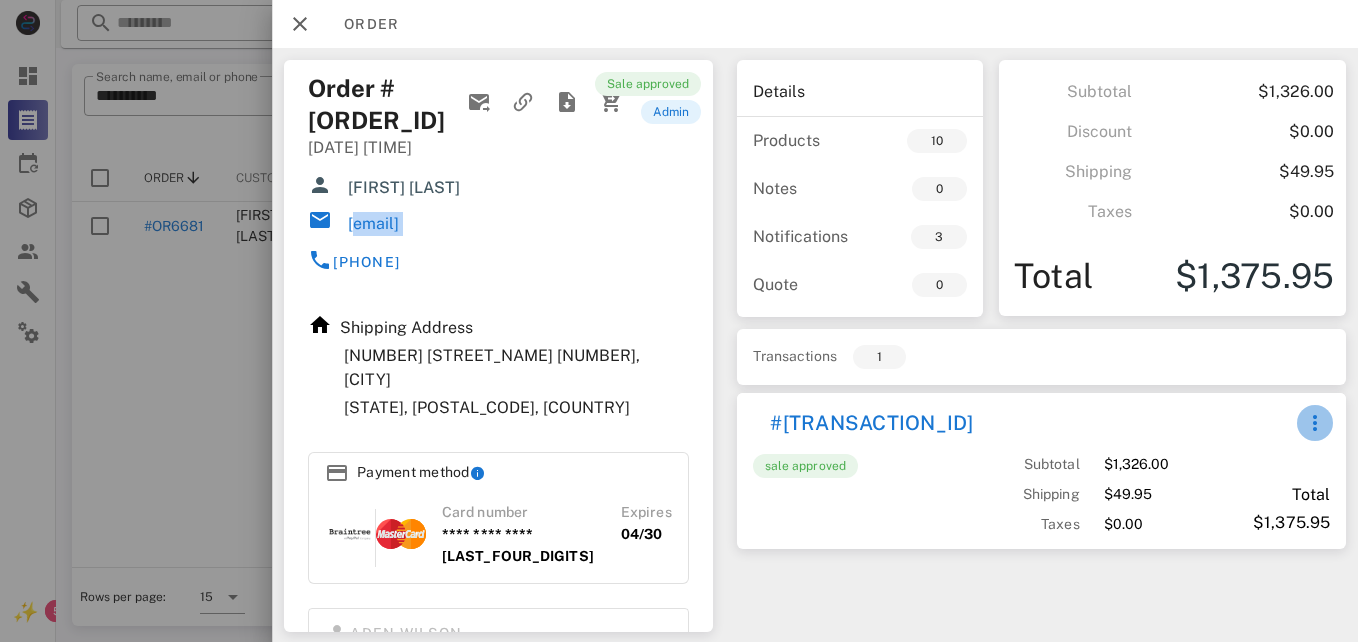 click at bounding box center [1315, 423] 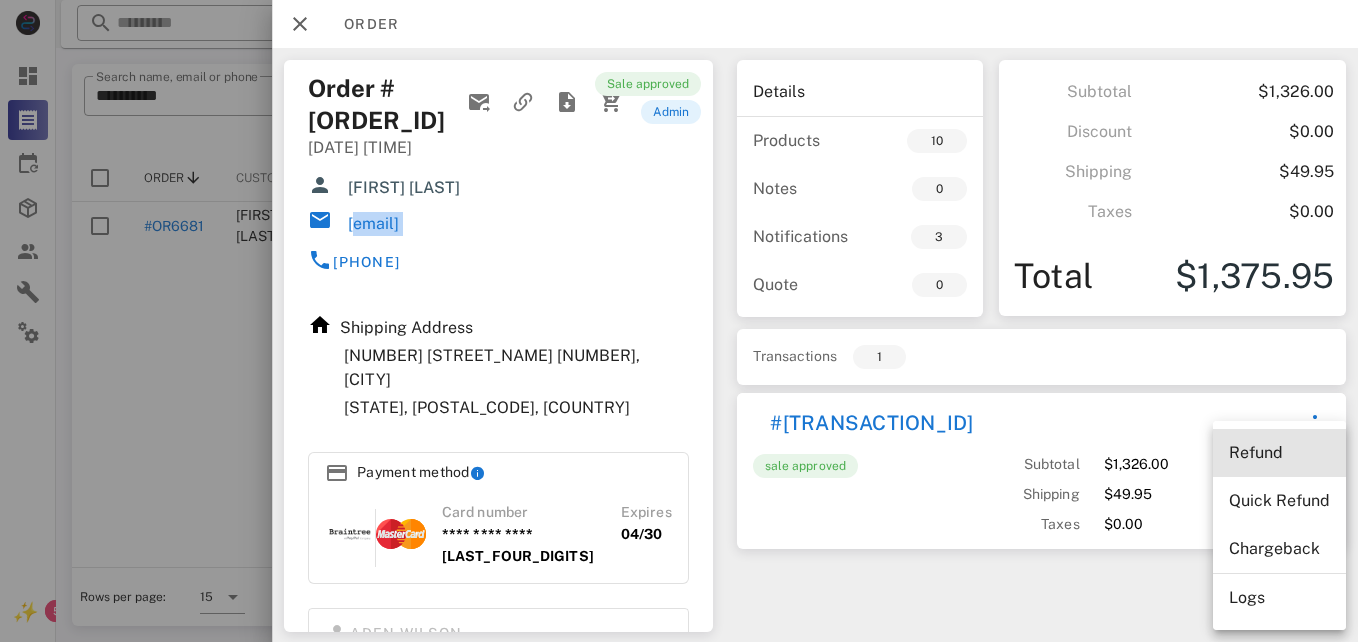 click on "Refund" at bounding box center [1279, 452] 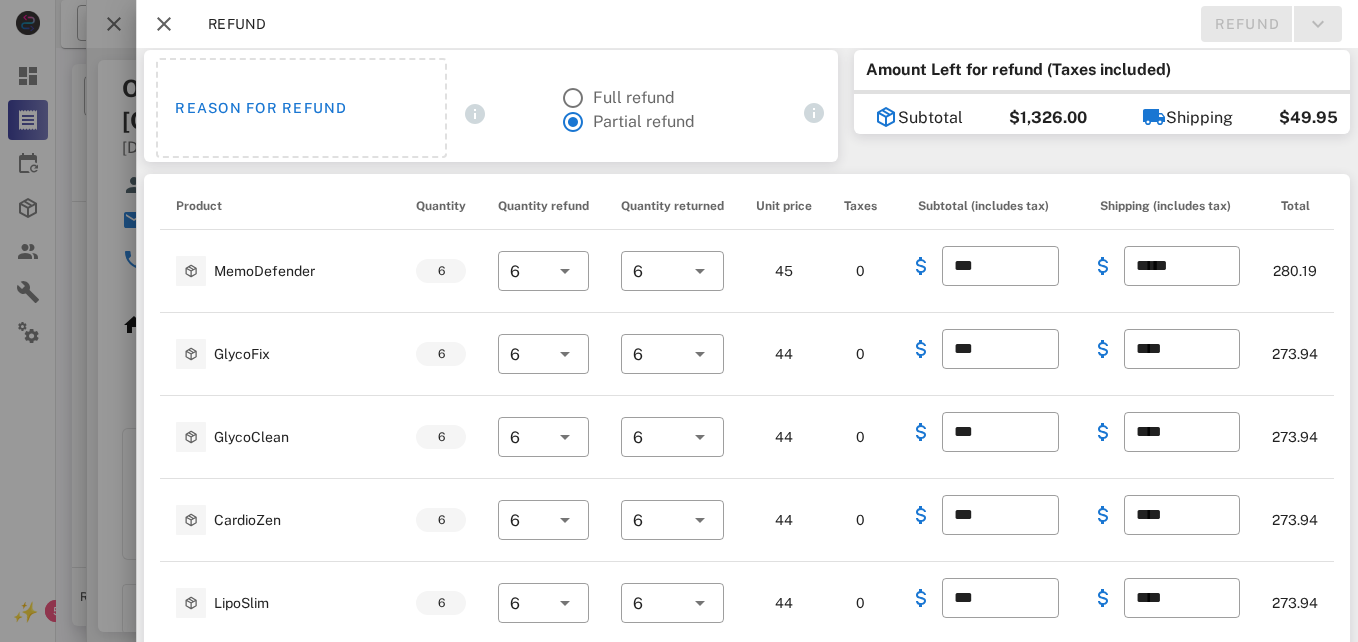 scroll, scrollTop: 0, scrollLeft: 0, axis: both 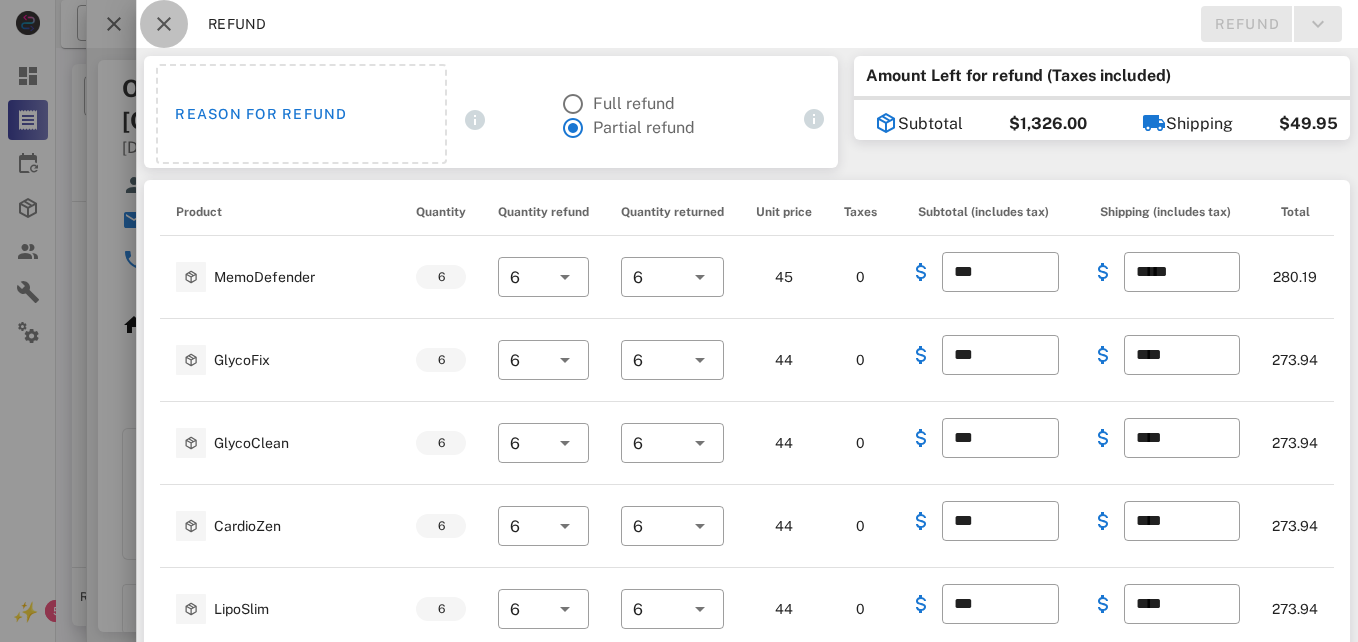 click at bounding box center [164, 24] 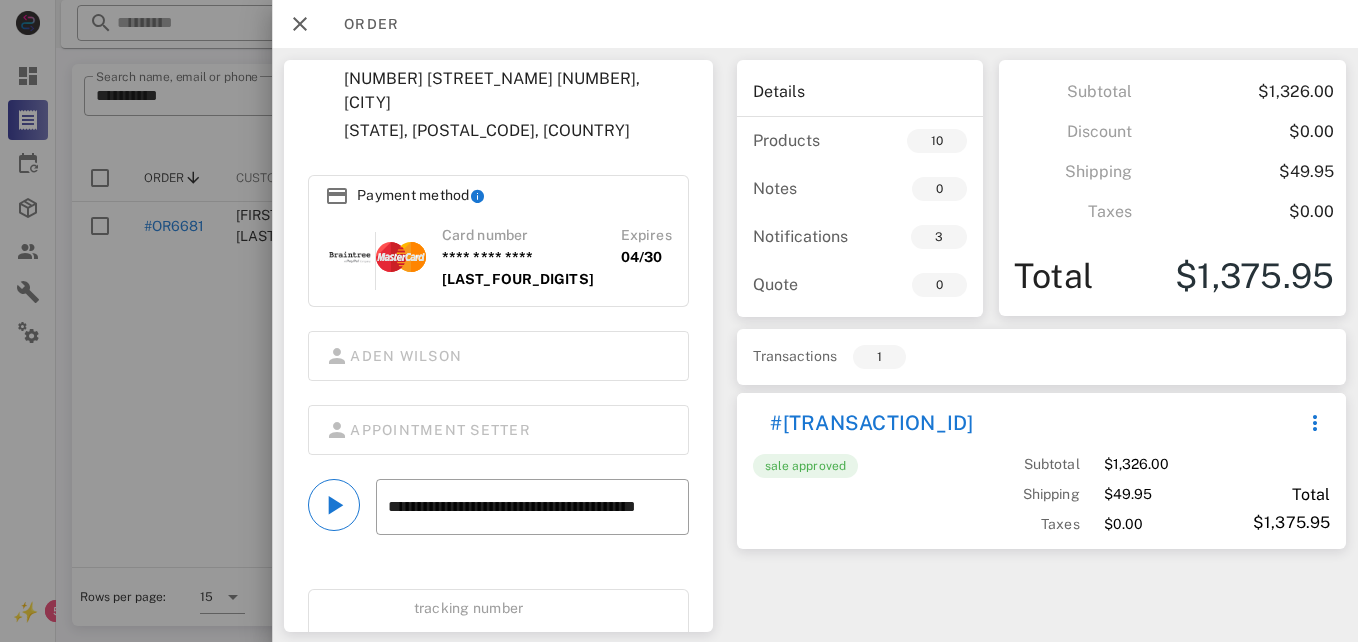 scroll, scrollTop: 282, scrollLeft: 0, axis: vertical 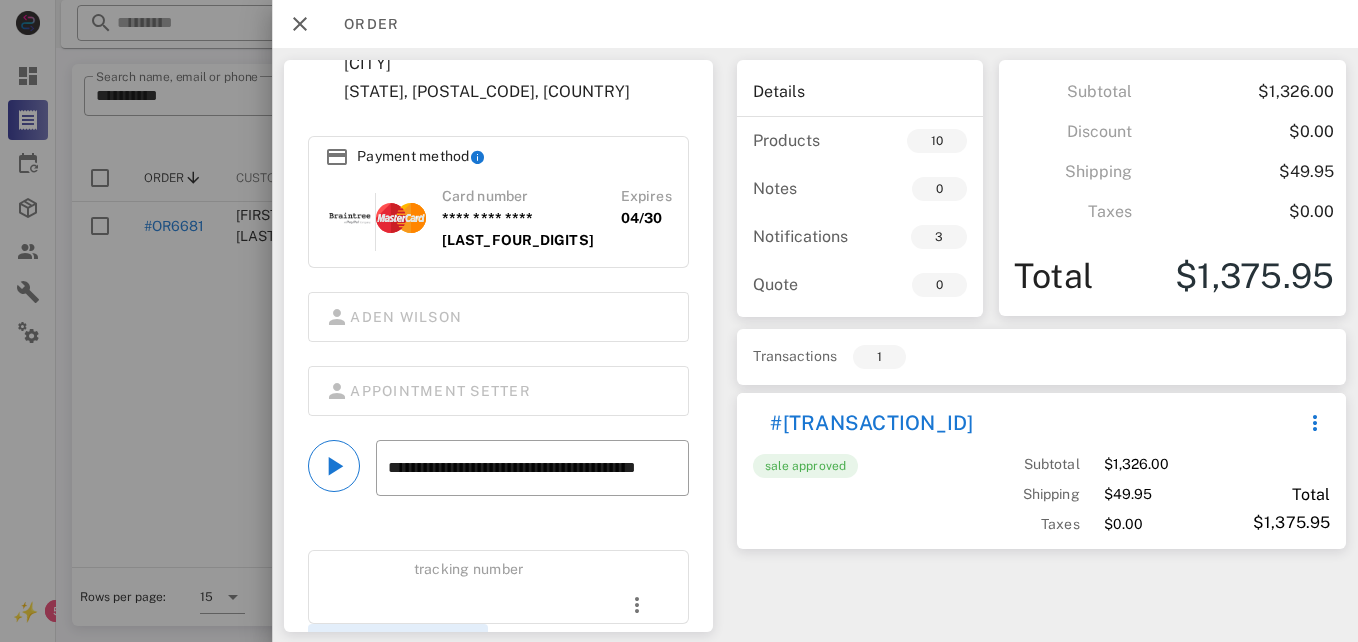click on "View more trackings" at bounding box center (398, 642) 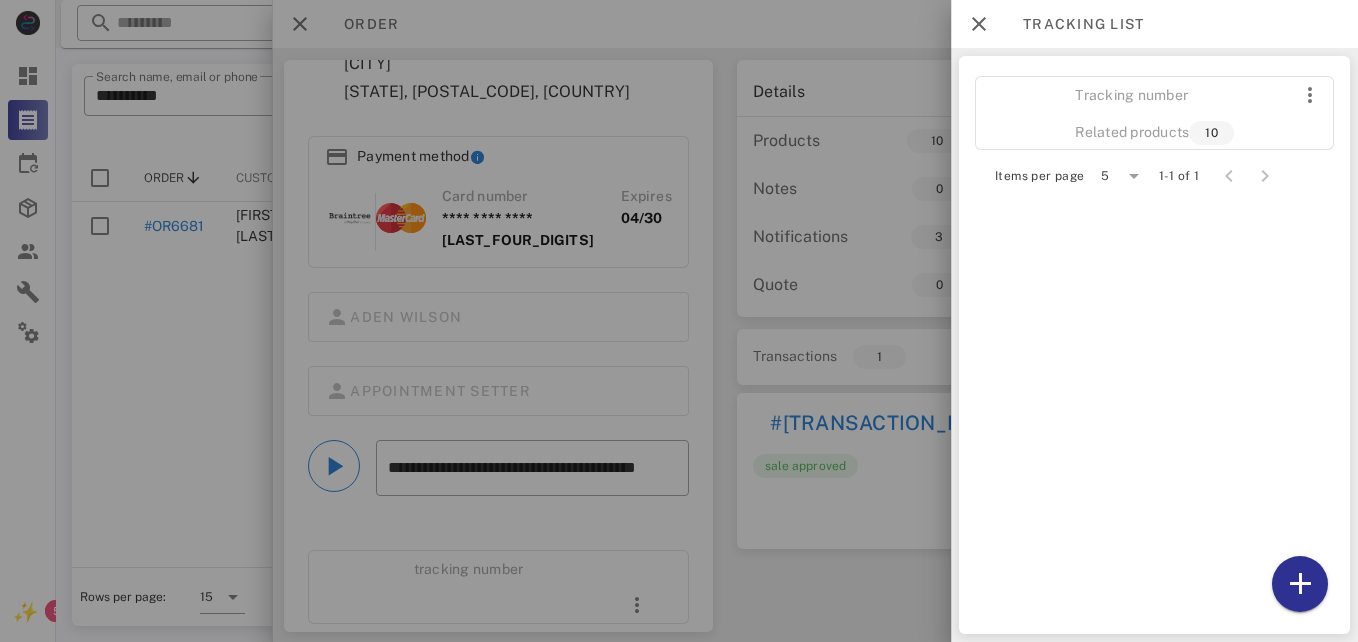 click on "Items per page  5 1-1 of 1" at bounding box center (1170, 180) 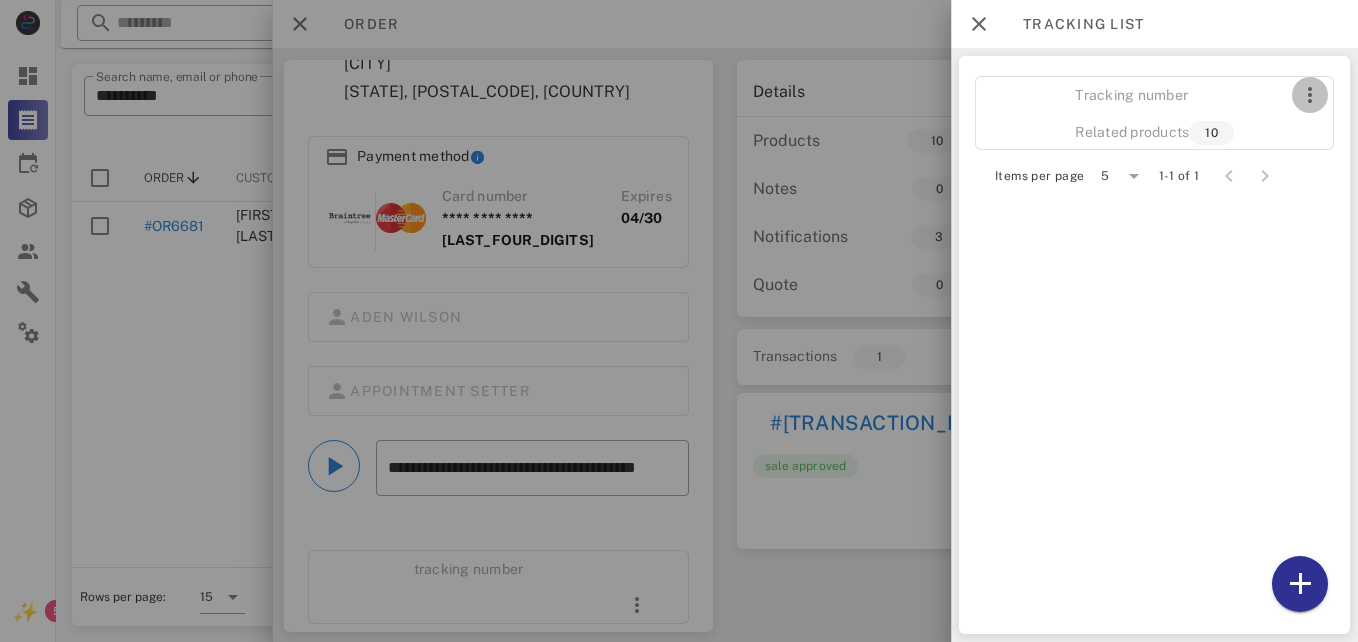 click at bounding box center (1309, 95) 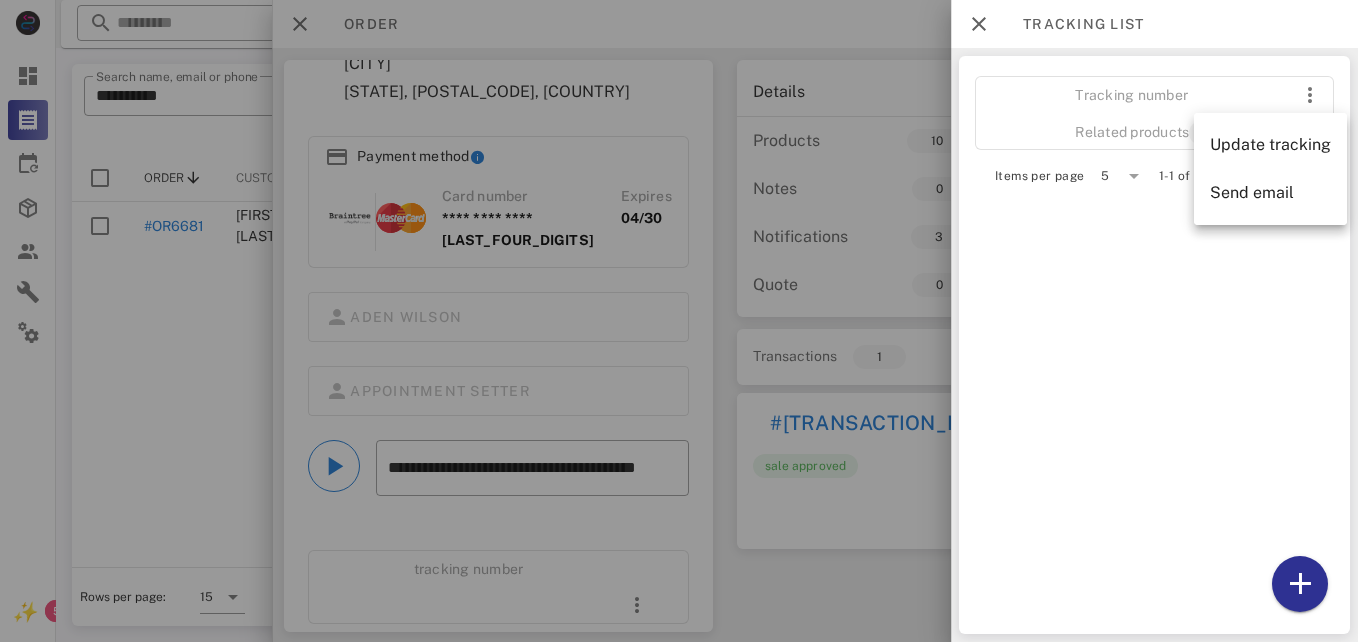 click on "Tracking number      Related products   10 Items per page  5 1-1 of 1" at bounding box center [1154, 345] 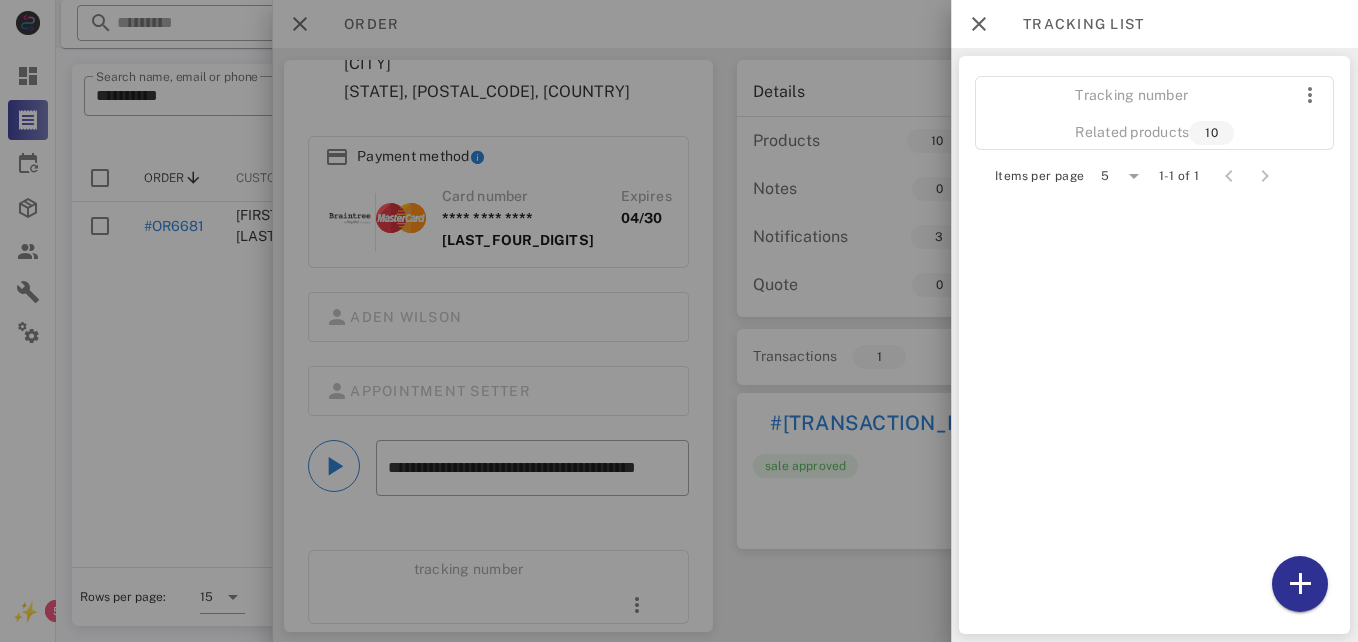 click at bounding box center (679, 321) 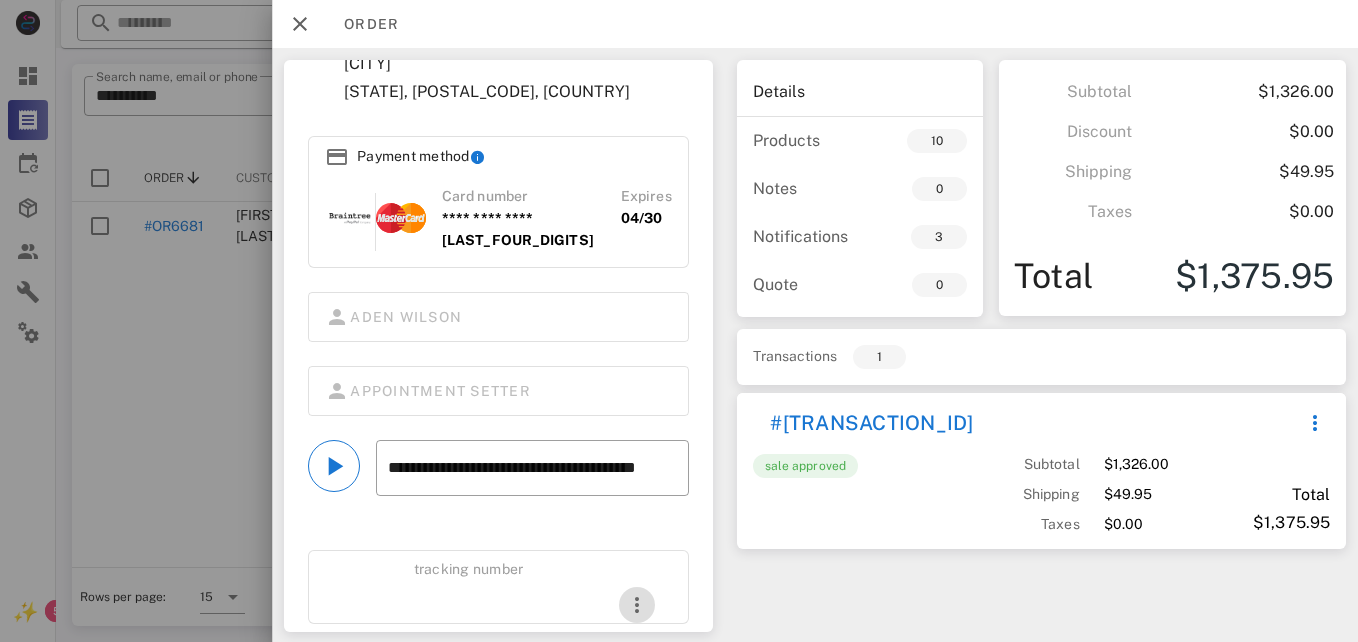click at bounding box center (637, 605) 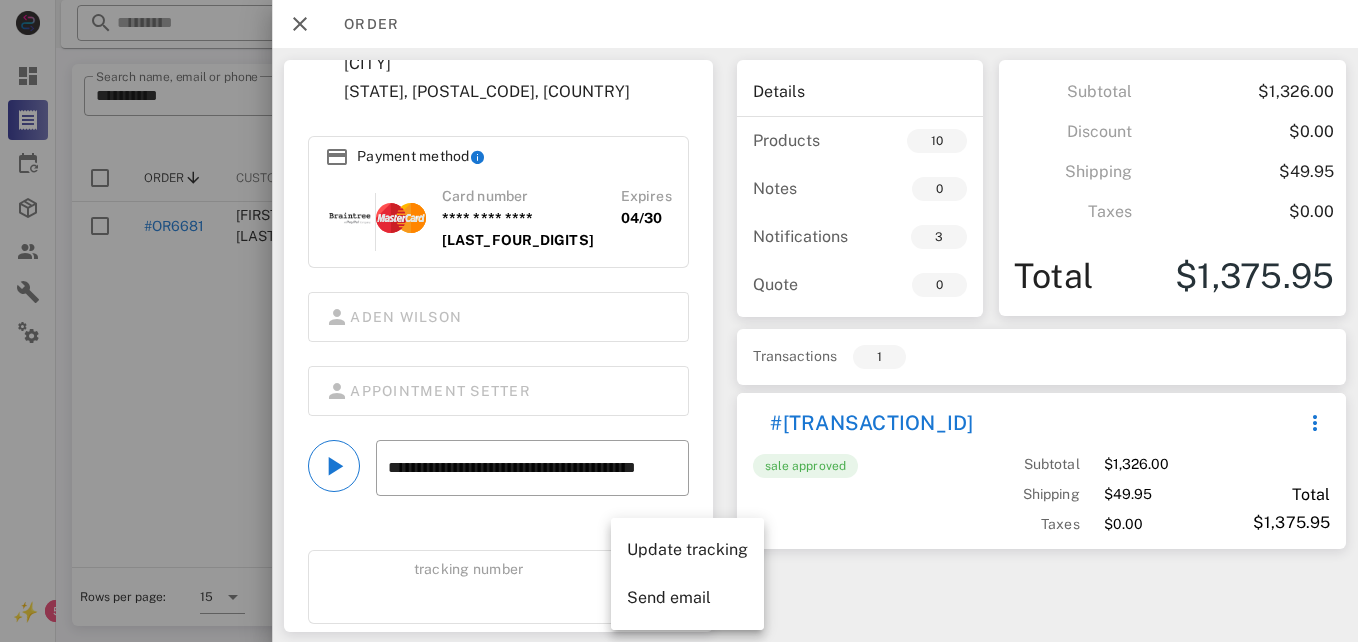 click at bounding box center [509, 605] 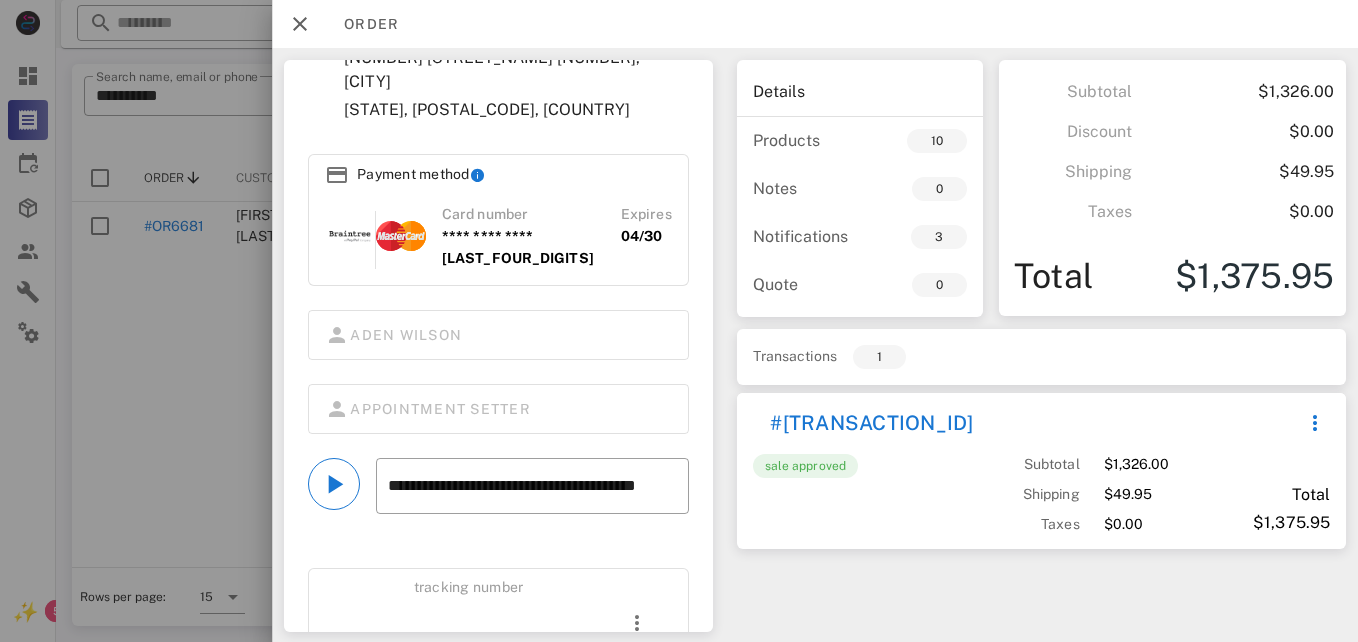 scroll, scrollTop: 316, scrollLeft: 0, axis: vertical 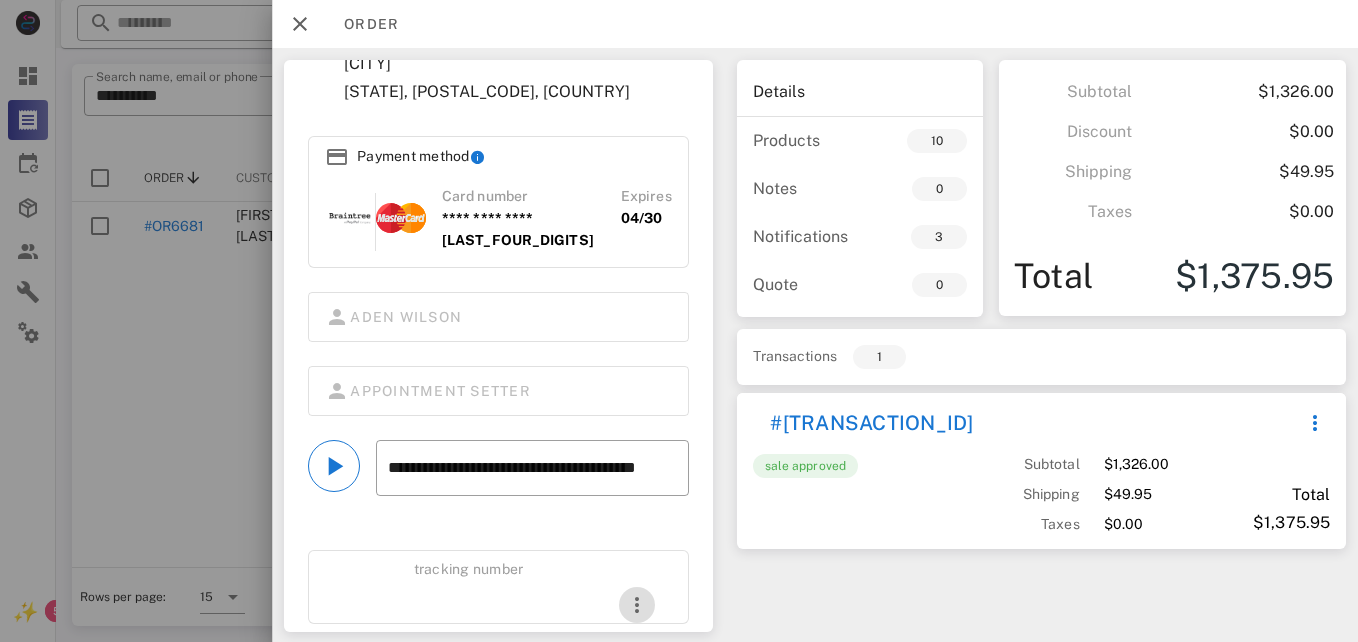 click at bounding box center [637, 605] 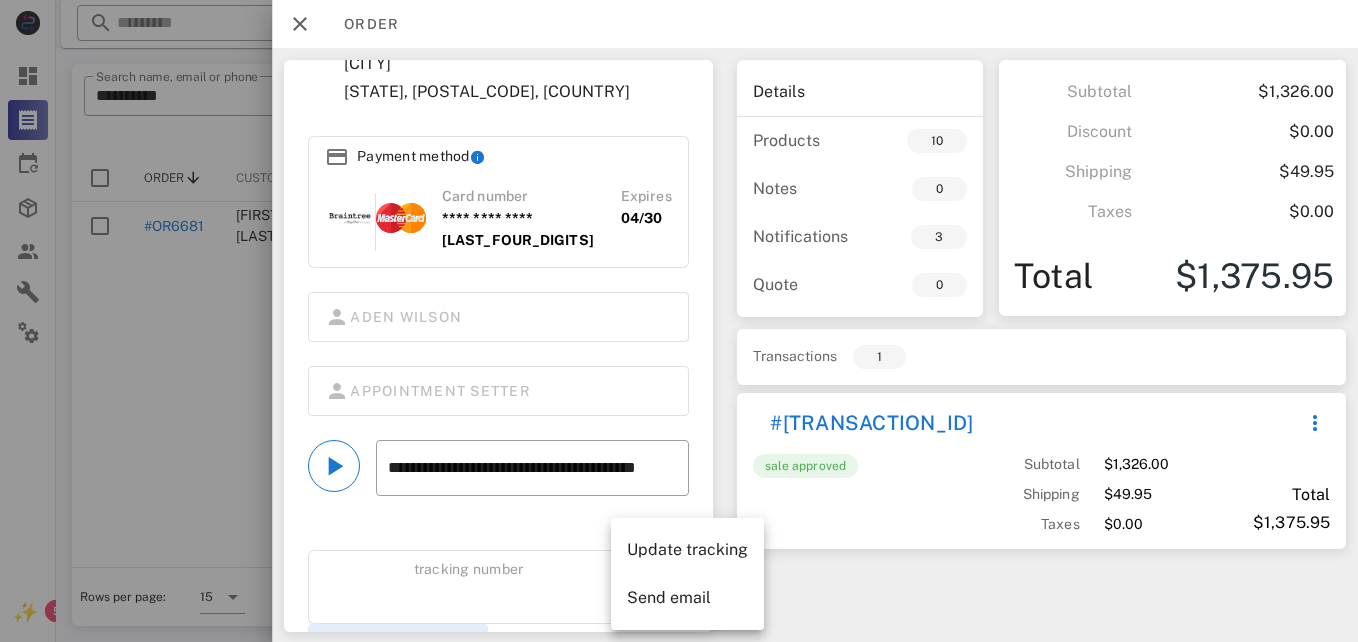 drag, startPoint x: 447, startPoint y: 606, endPoint x: 468, endPoint y: 603, distance: 21.213203 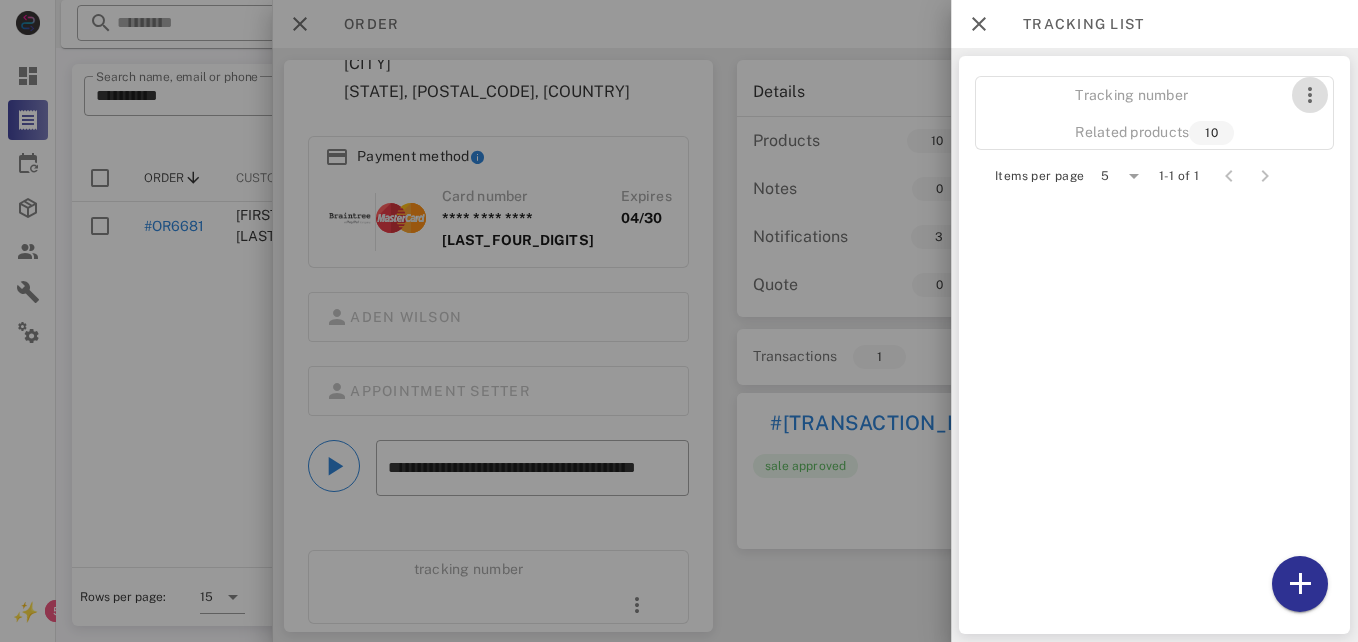 click at bounding box center (1309, 95) 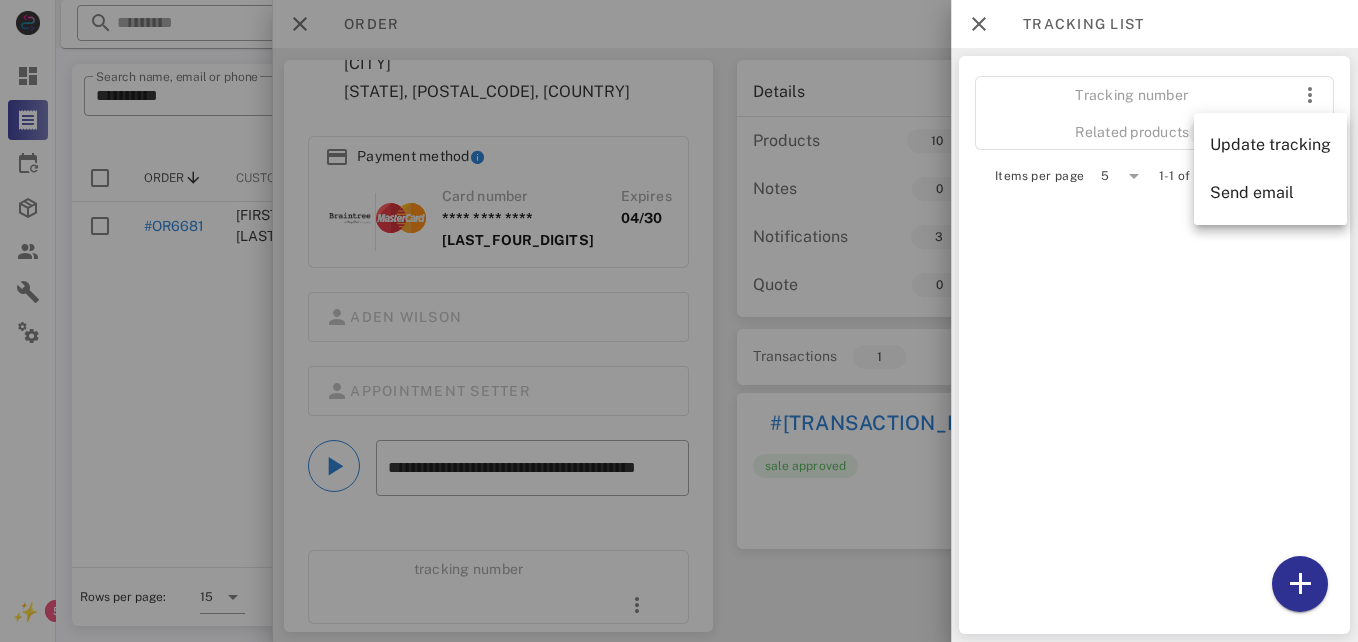 click at bounding box center [1200, 115] 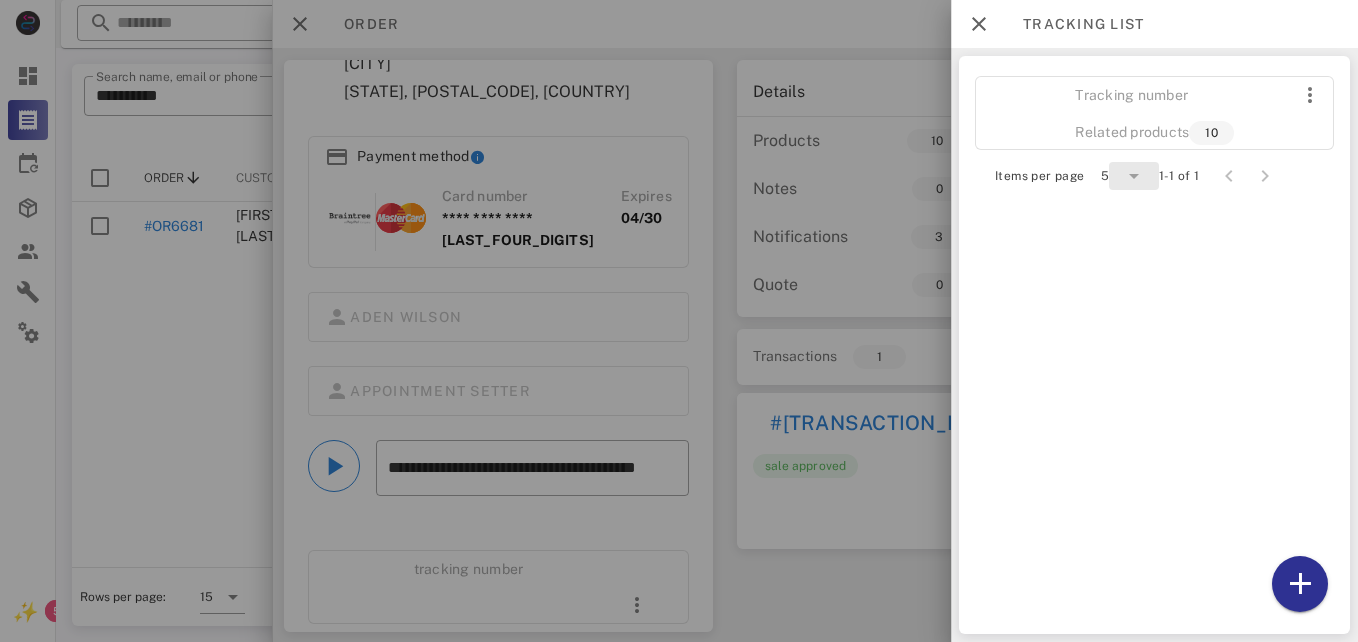 click at bounding box center [1134, 176] 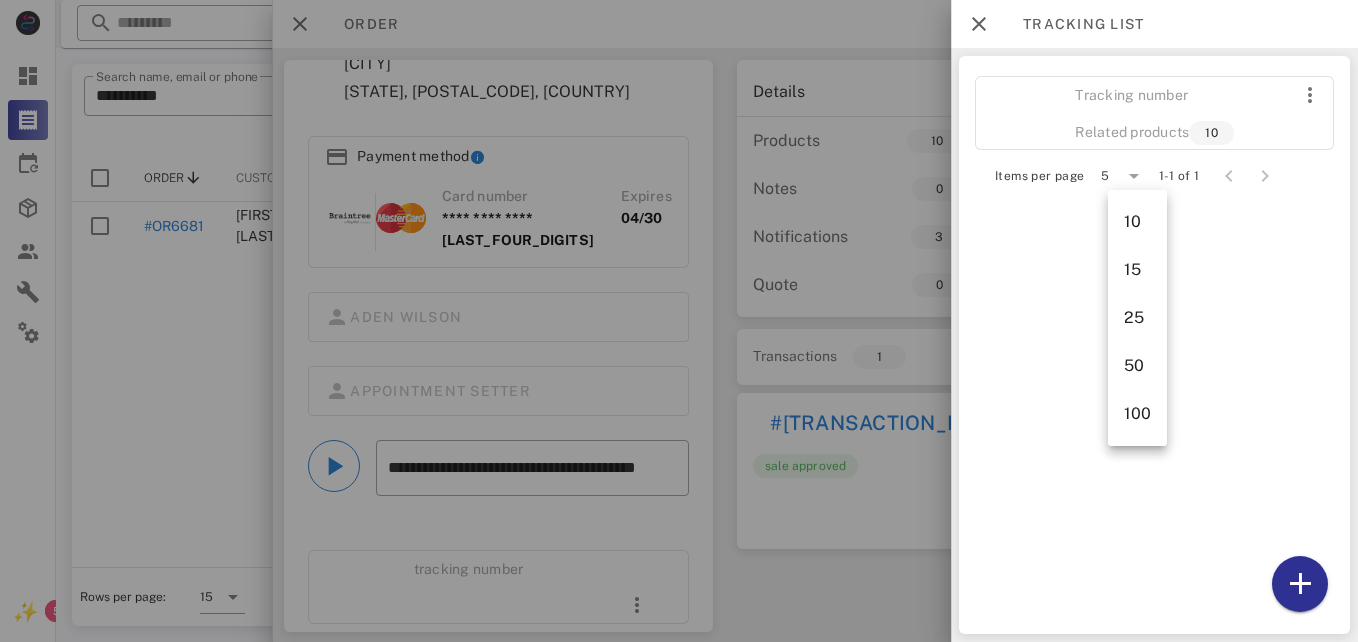 click on "Tracking number      Related products   10 Items per page  5 1-1 of 1" at bounding box center (1154, 345) 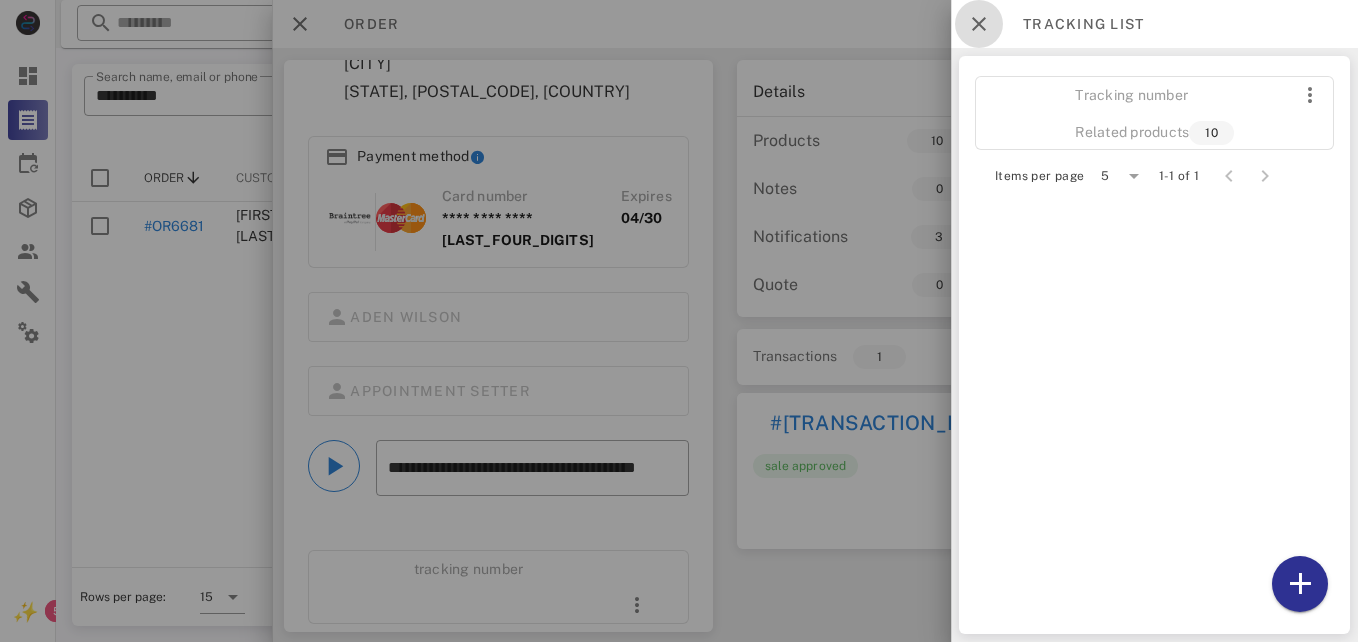 click at bounding box center (979, 24) 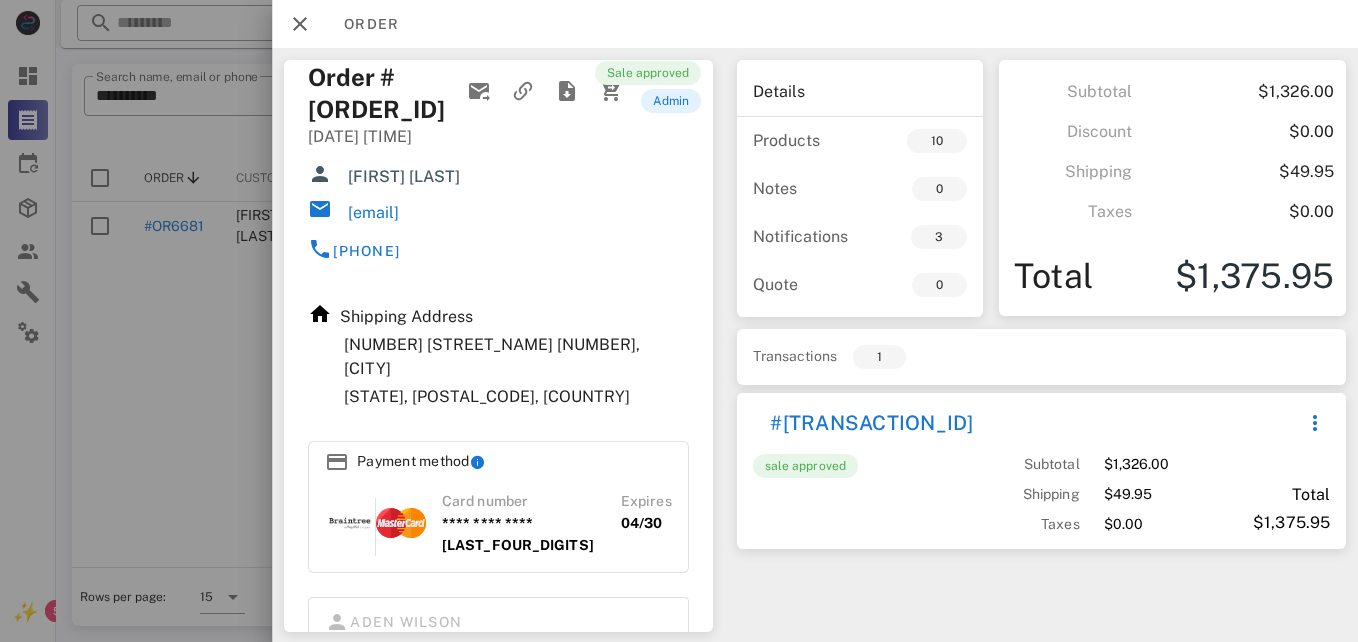 scroll, scrollTop: 0, scrollLeft: 0, axis: both 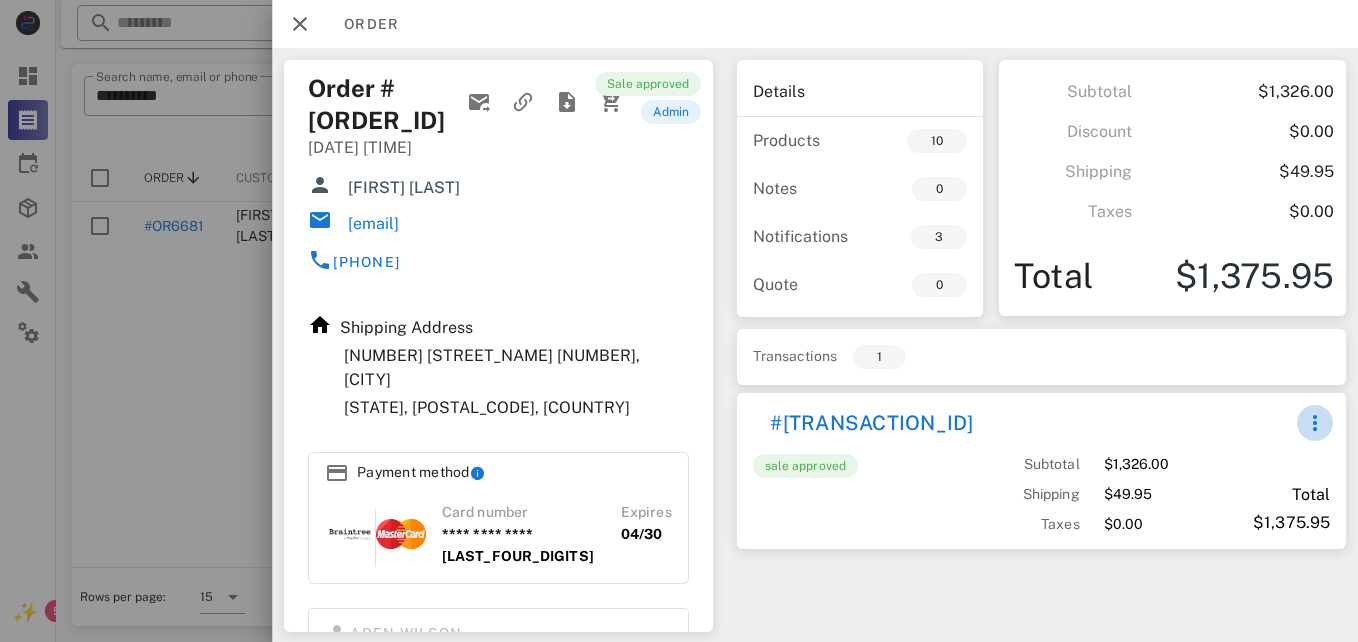 click at bounding box center [1315, 423] 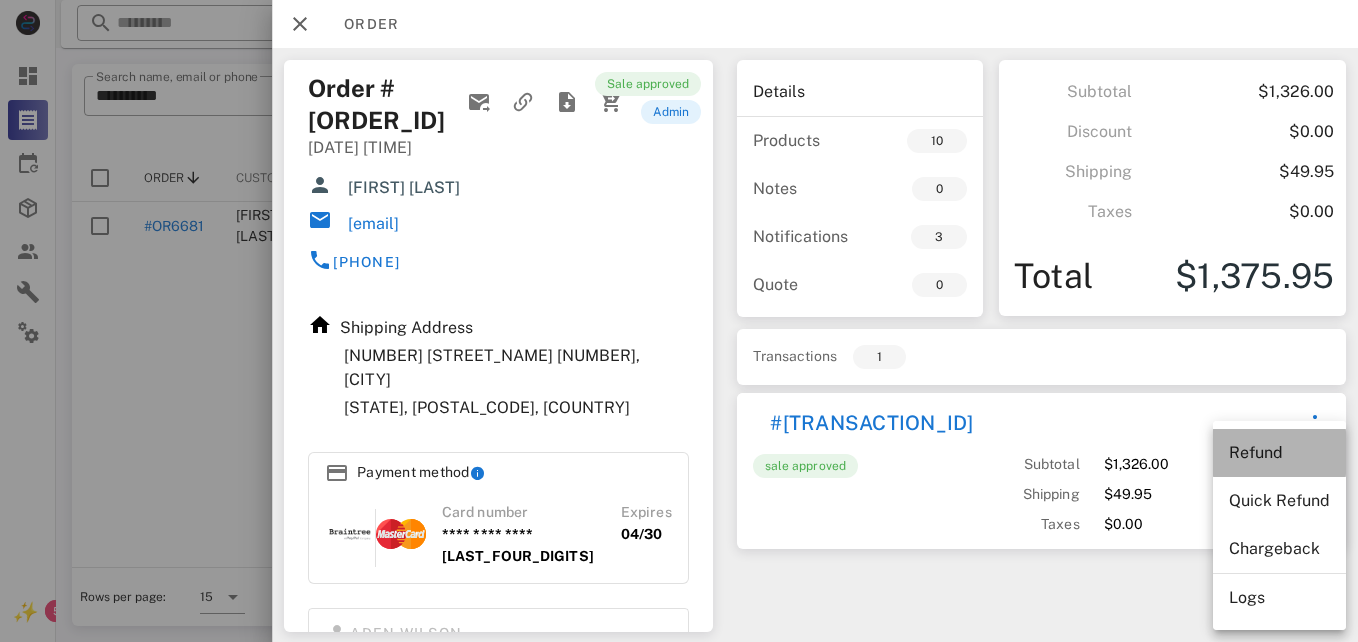 click on "Refund" at bounding box center [1279, 452] 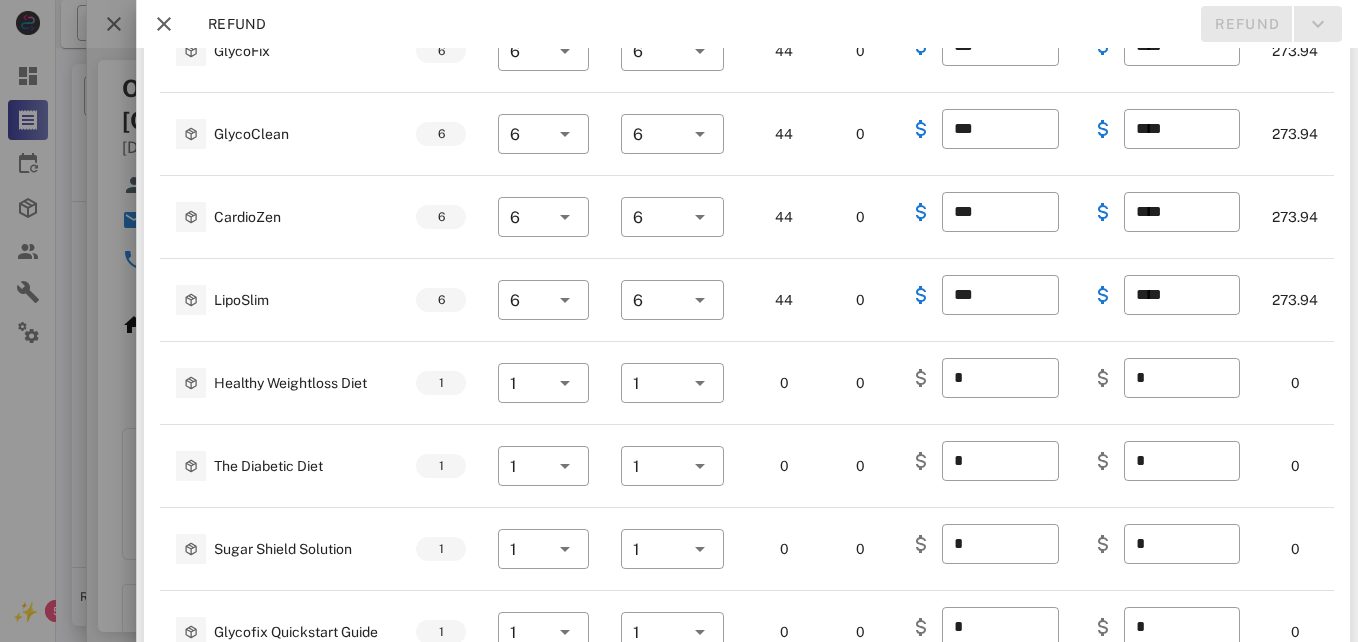 scroll, scrollTop: 315, scrollLeft: 0, axis: vertical 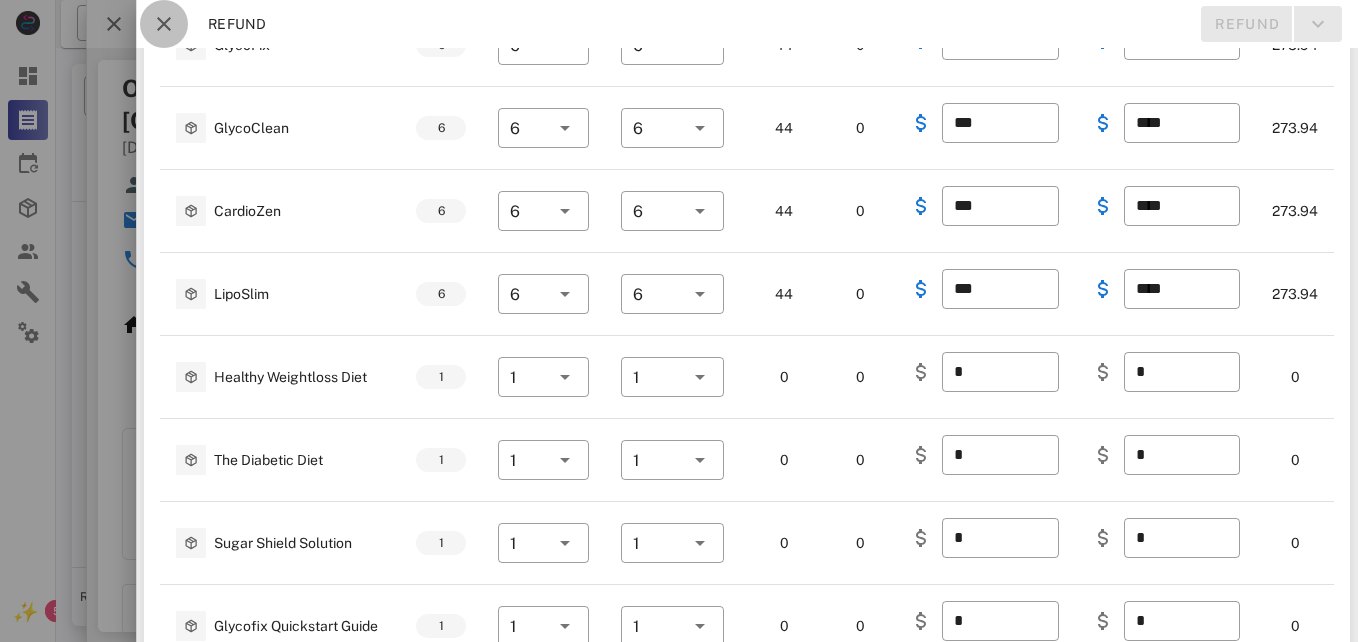 click at bounding box center [164, 24] 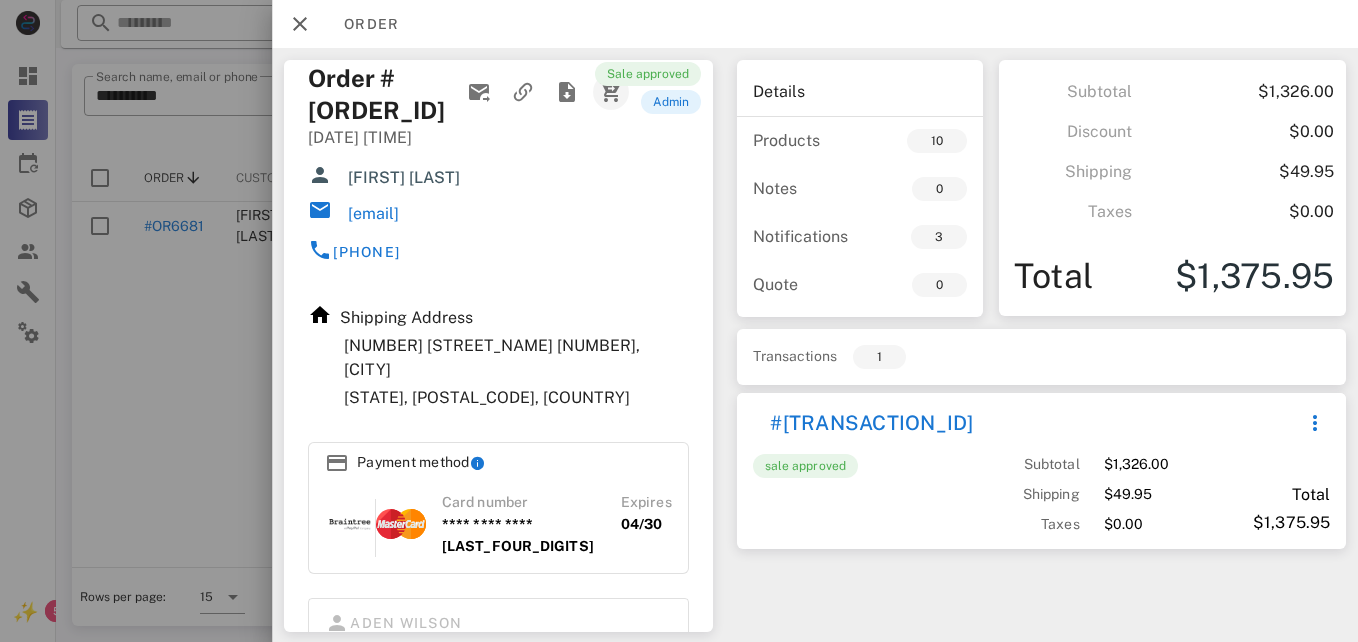 scroll, scrollTop: 7, scrollLeft: 0, axis: vertical 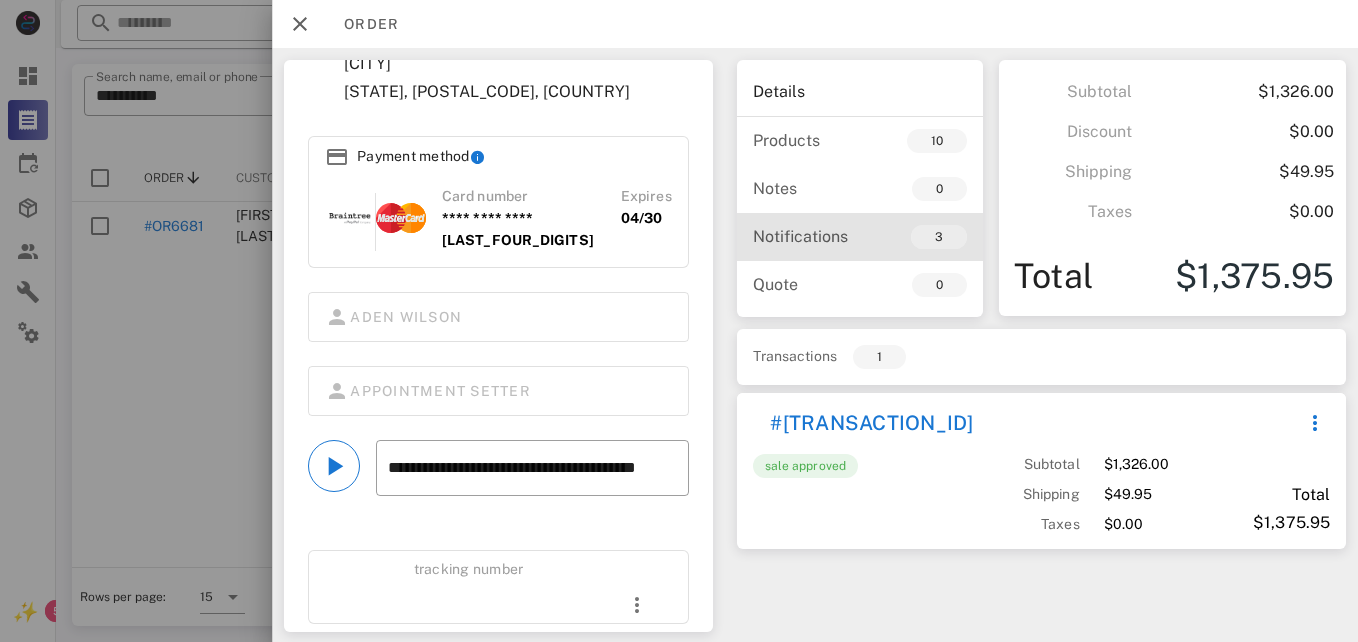 click on "3" at bounding box center (938, 237) 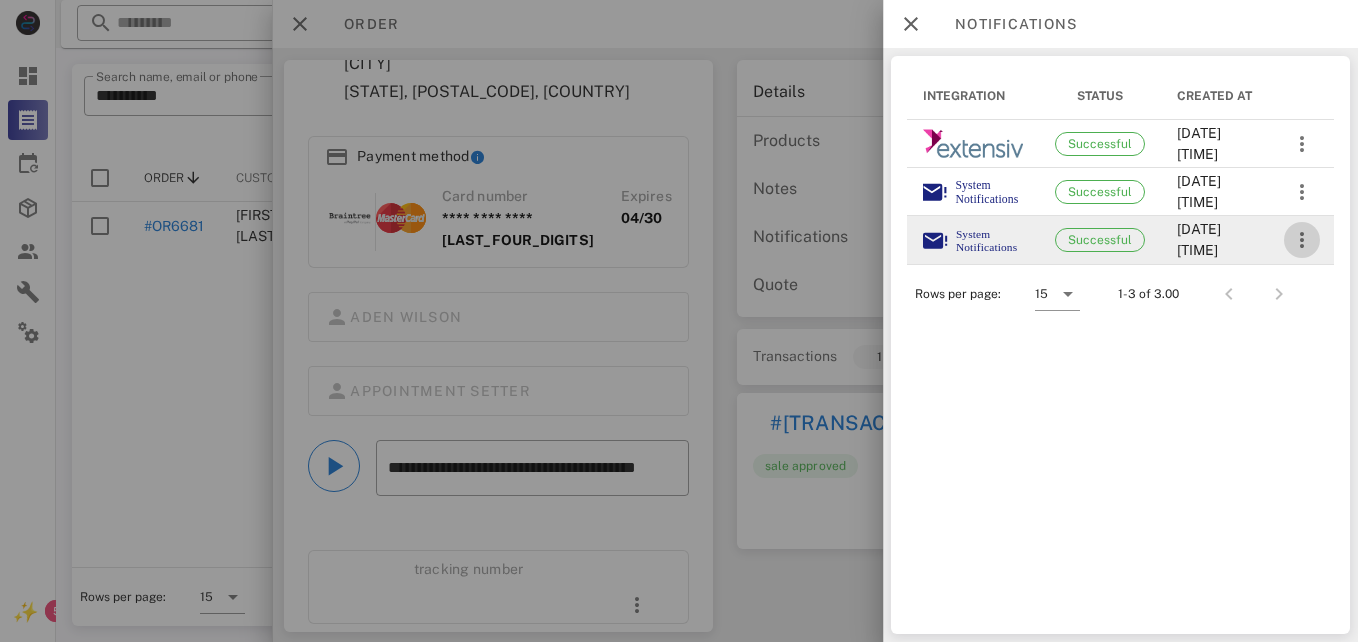 click at bounding box center [1302, 240] 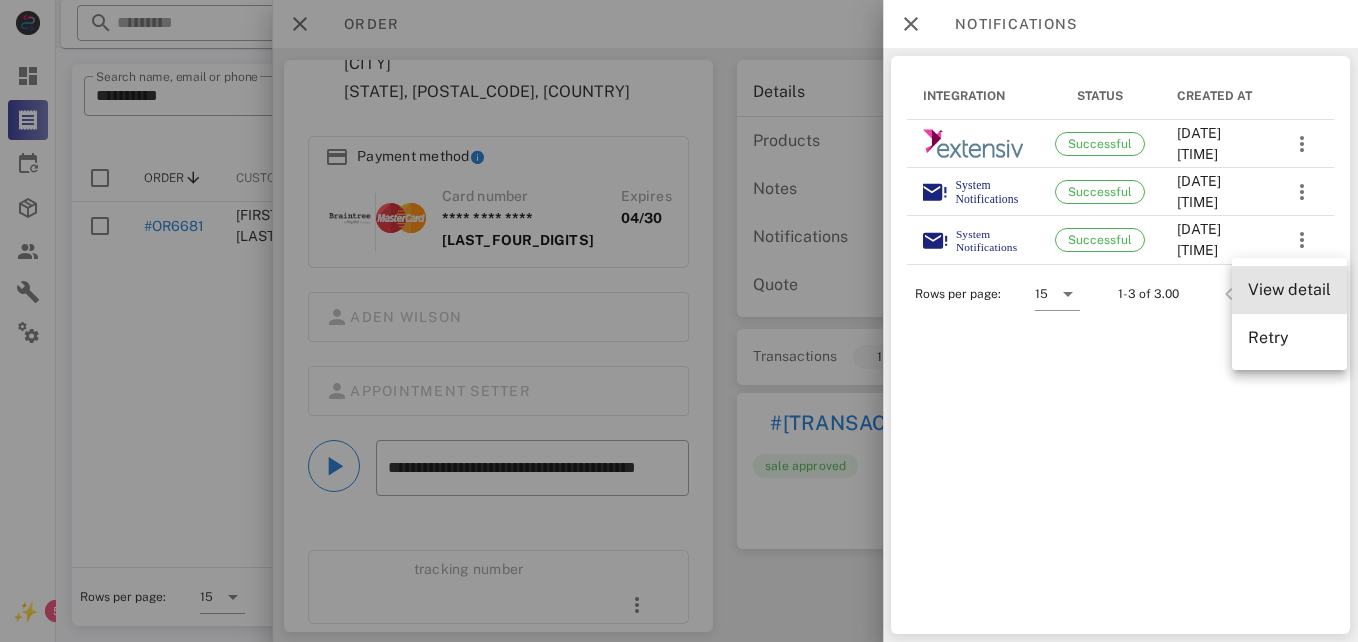 click on "View detail" at bounding box center (1289, 289) 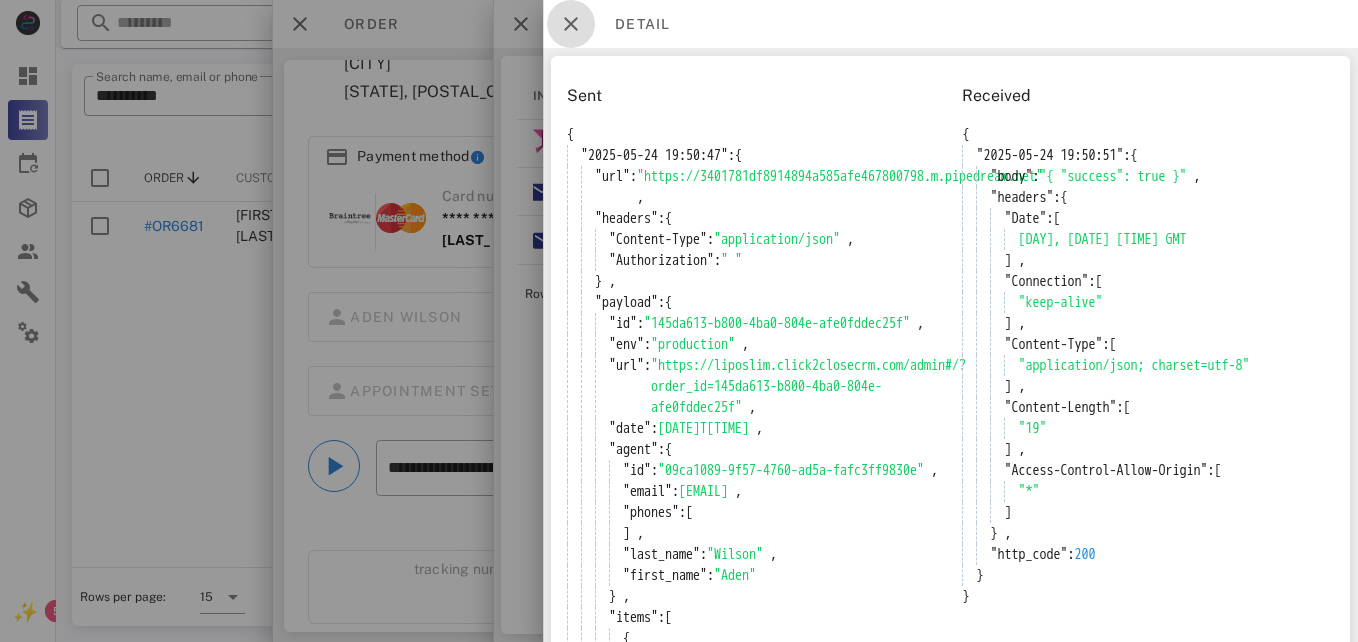 click at bounding box center [571, 24] 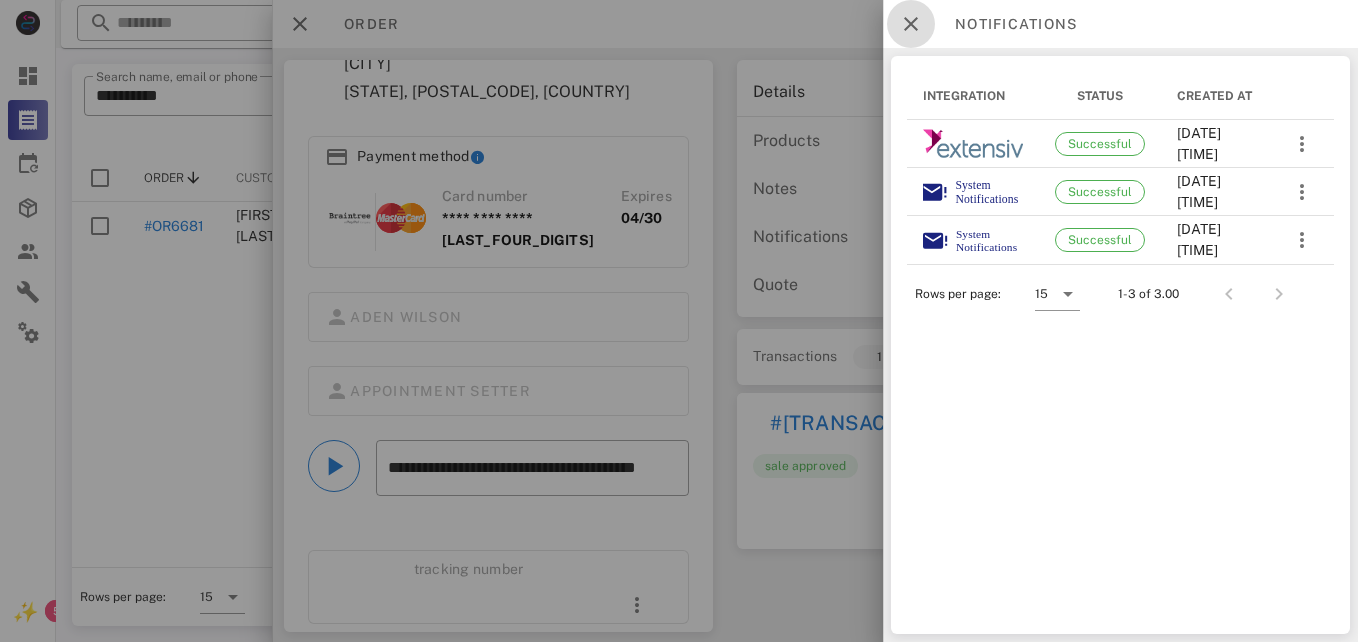 click at bounding box center [911, 24] 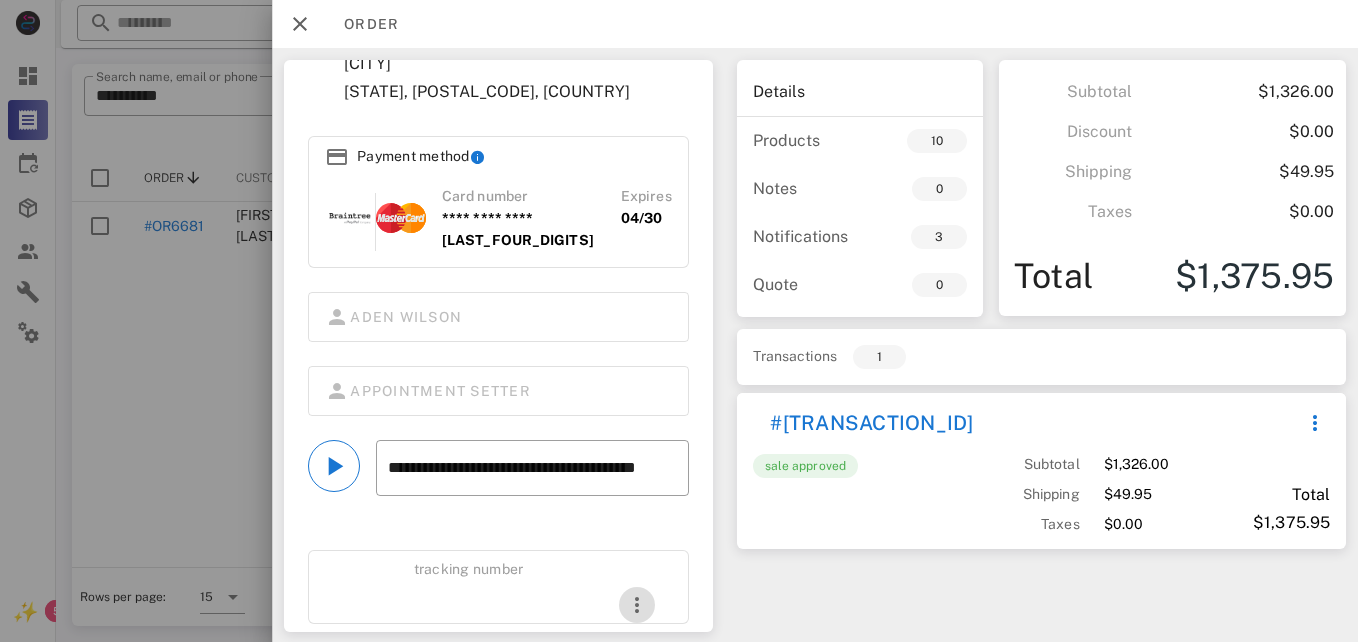 click at bounding box center (637, 605) 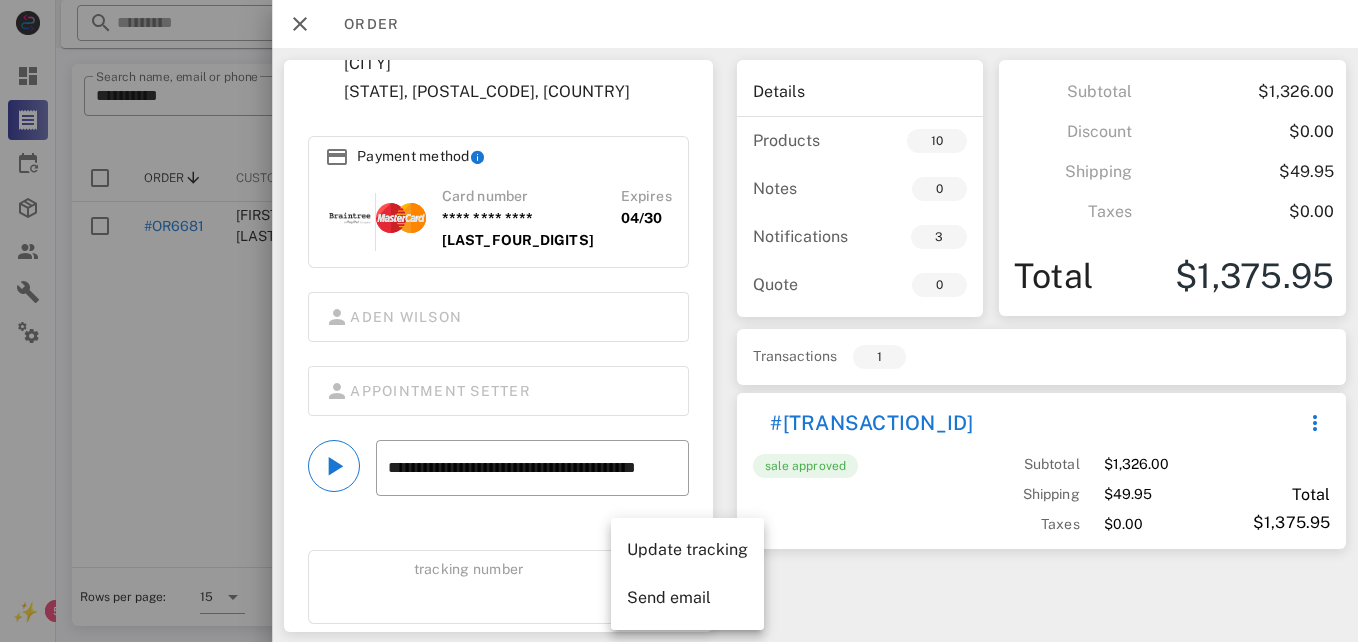 click on "**********" at bounding box center (498, 483) 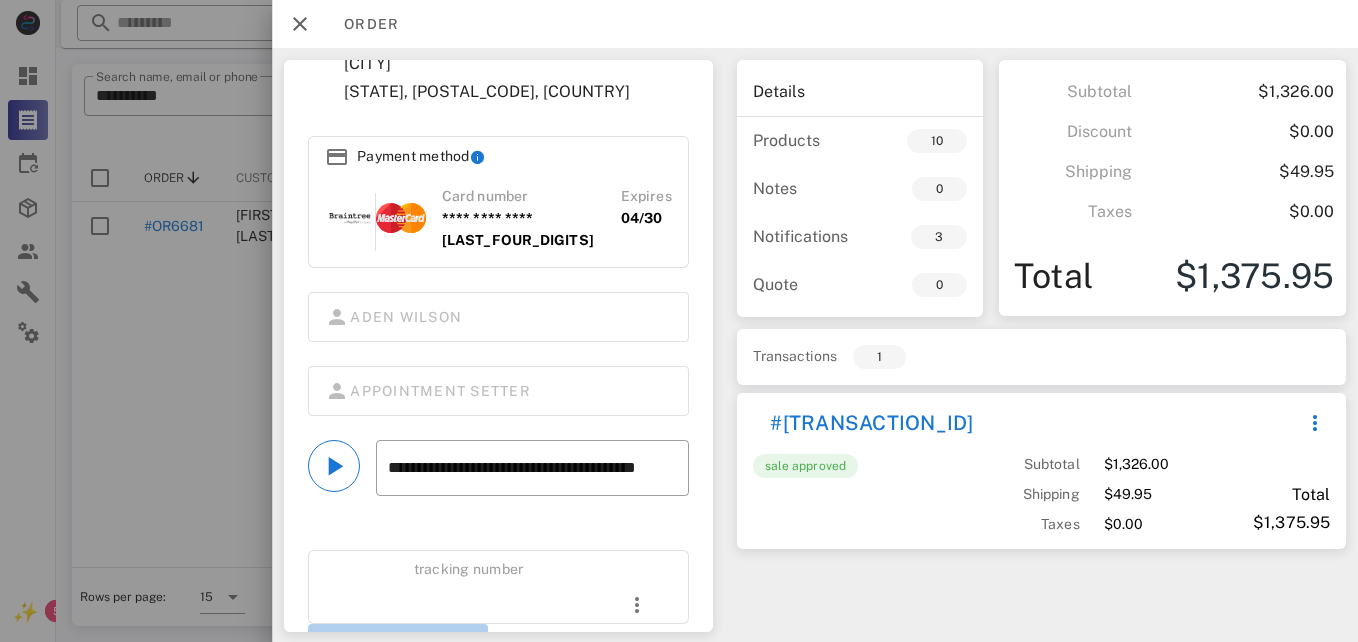 click on "View more trackings" at bounding box center (398, 642) 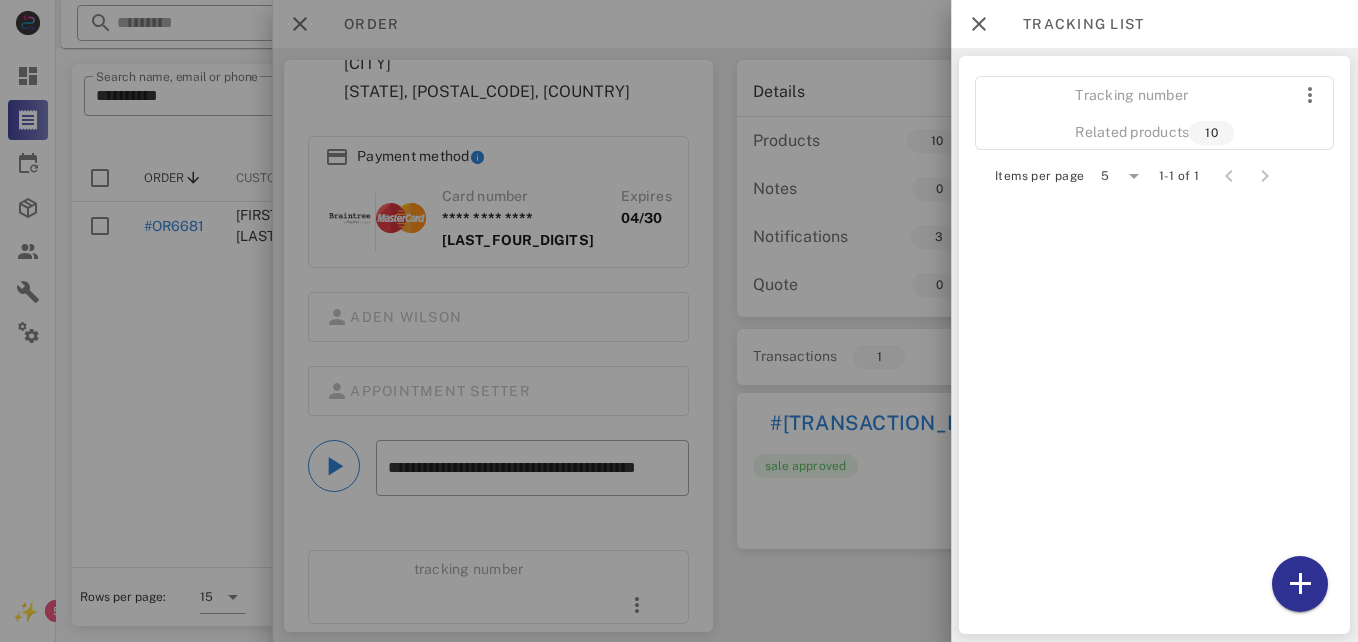 click at bounding box center (679, 321) 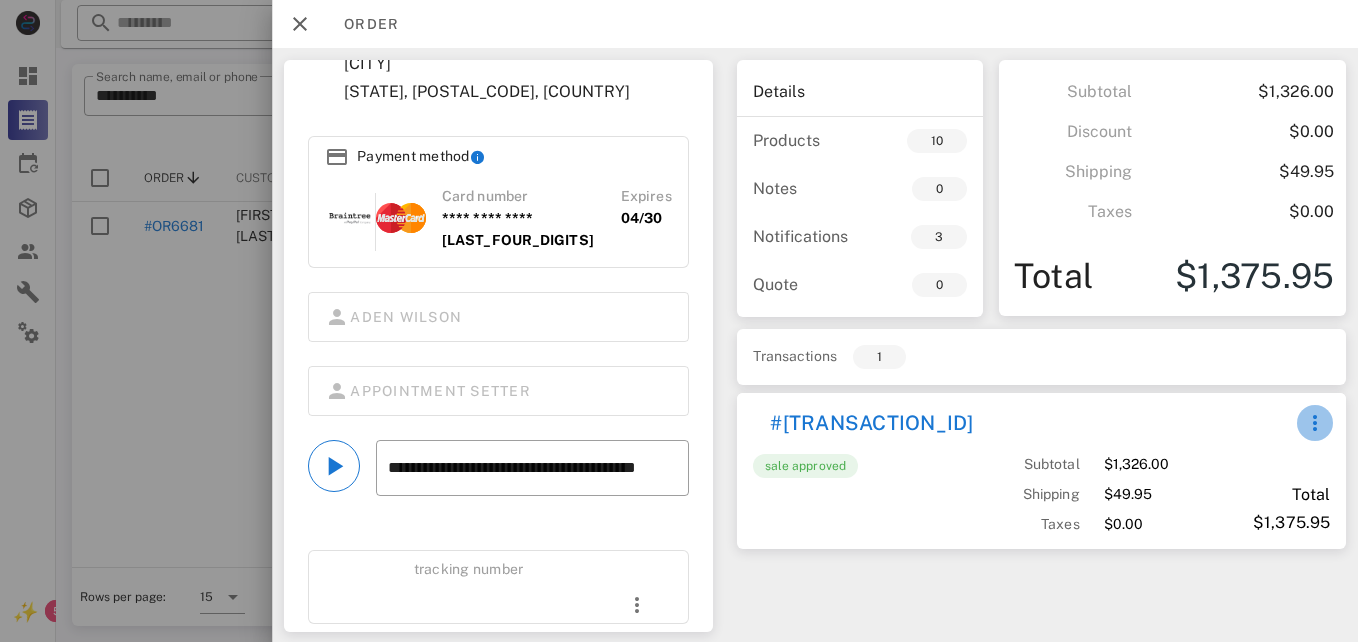 click at bounding box center (1315, 423) 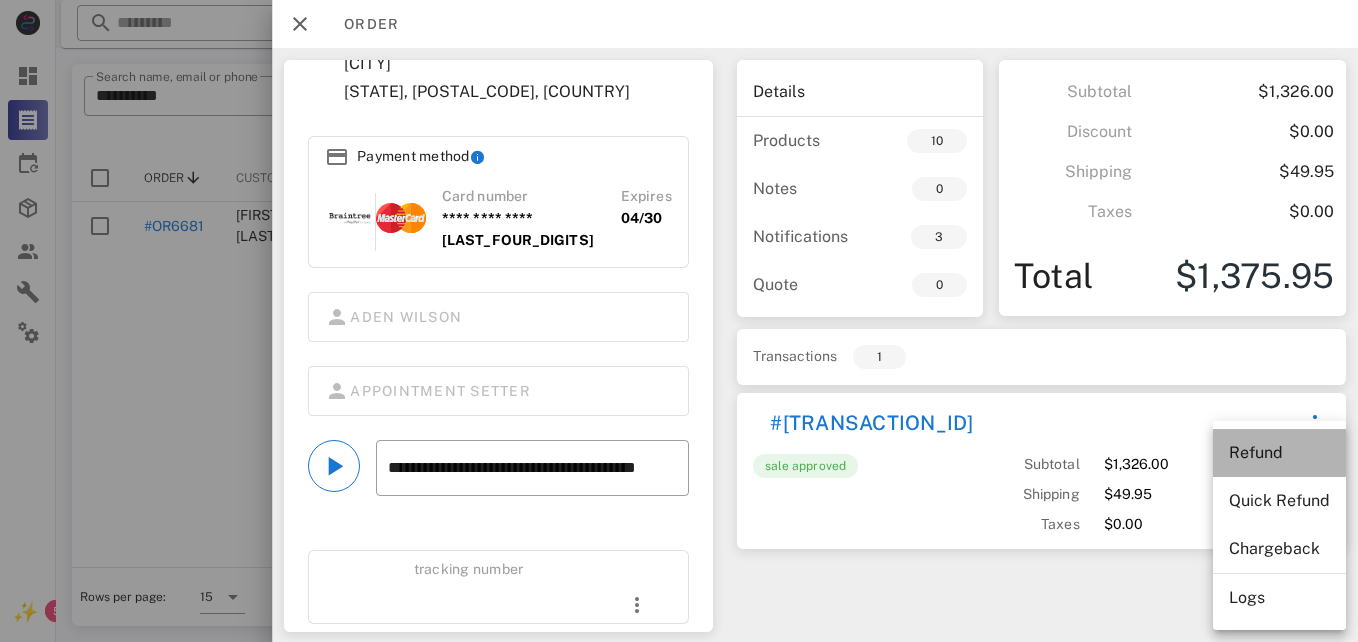 click on "Refund" at bounding box center (1279, 452) 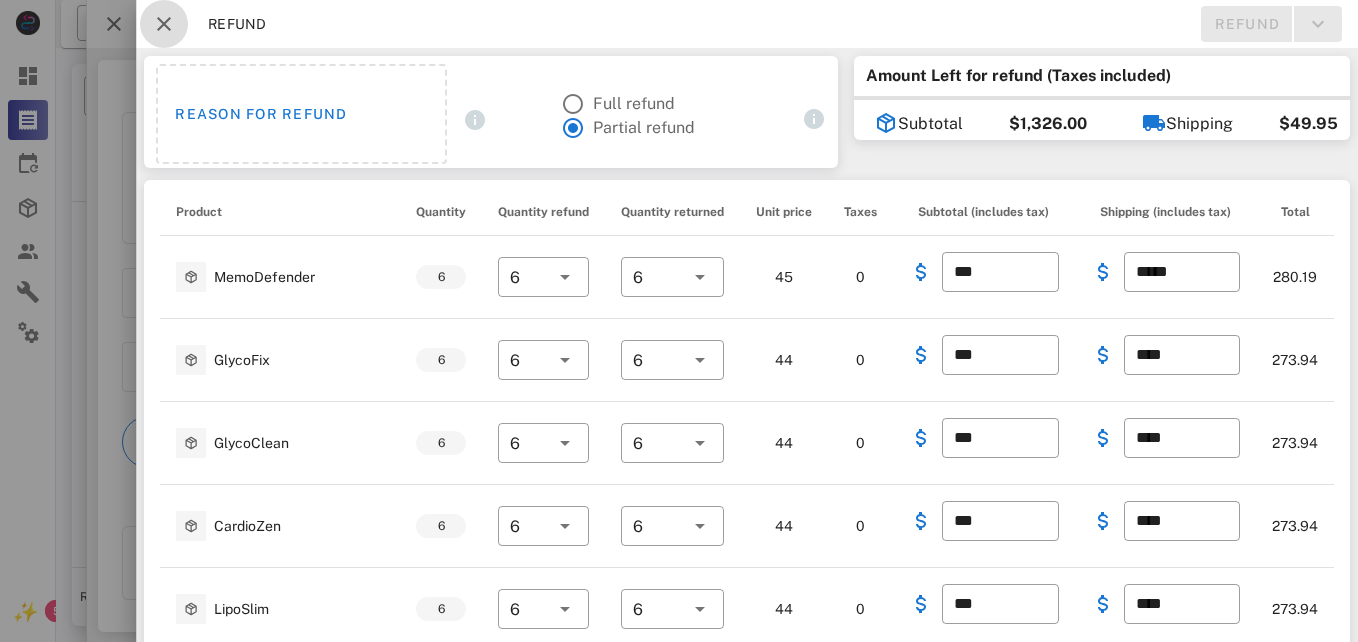 click at bounding box center (164, 24) 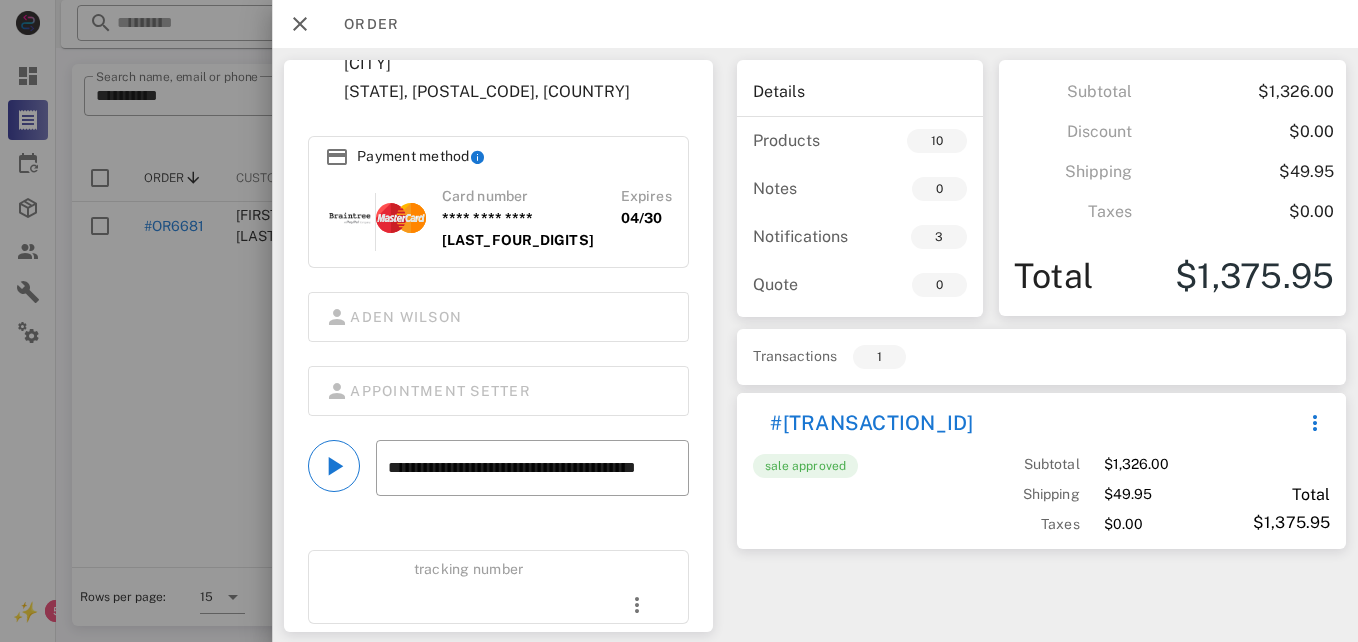click at bounding box center [679, 321] 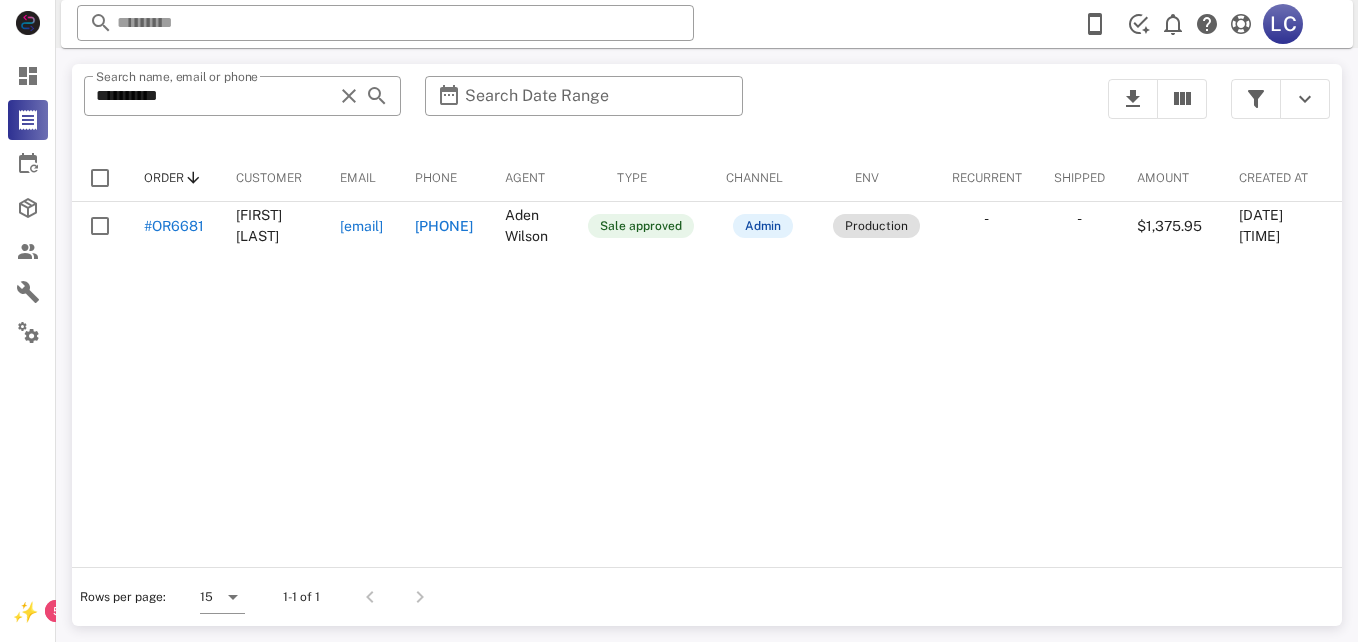 click on "**********" at bounding box center [707, 345] 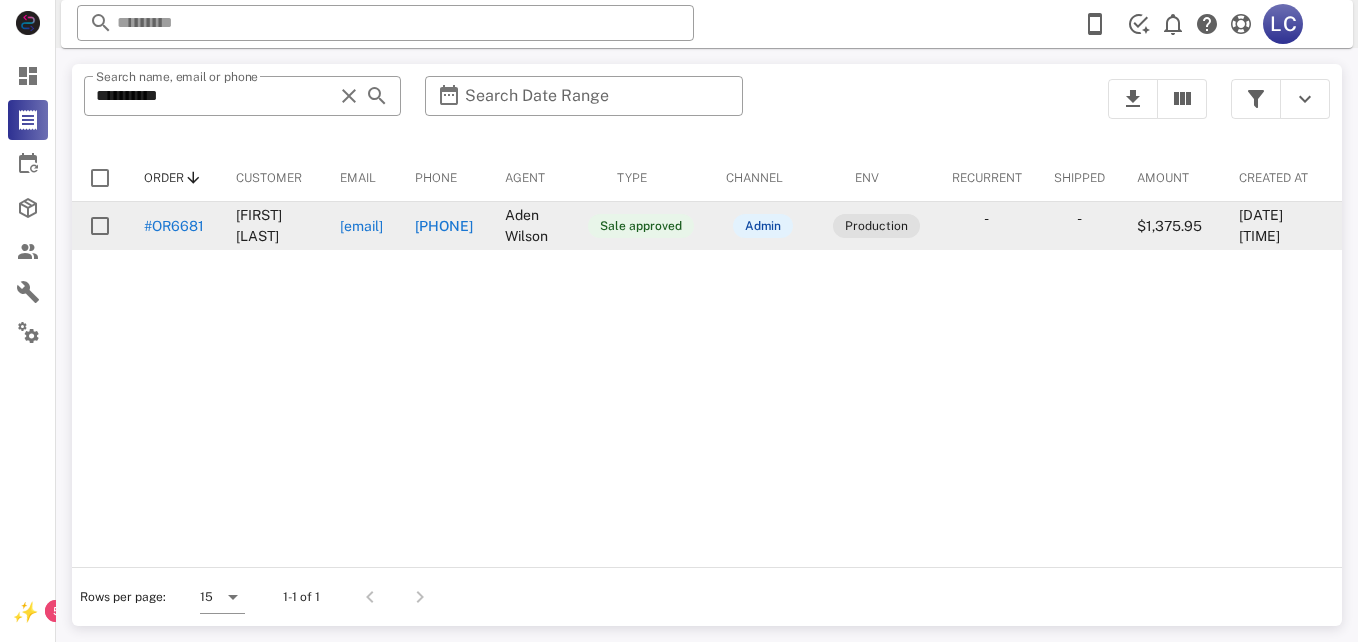click on "#OR6681" at bounding box center [174, 226] 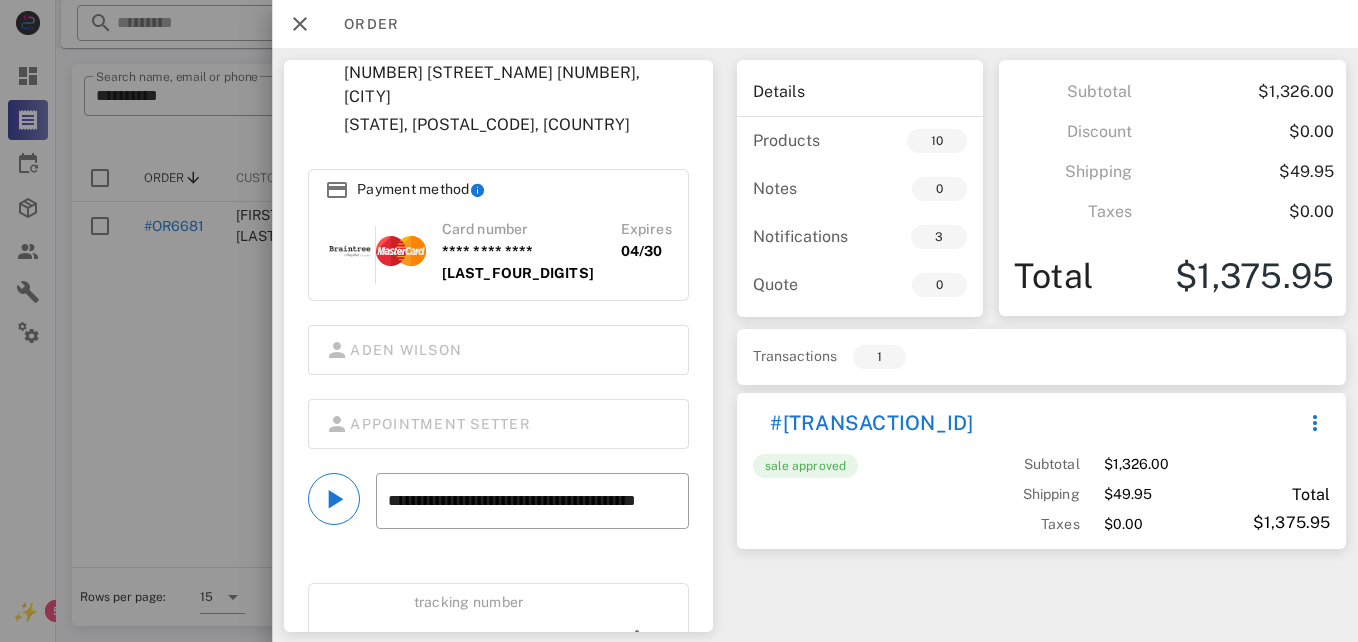 scroll, scrollTop: 316, scrollLeft: 0, axis: vertical 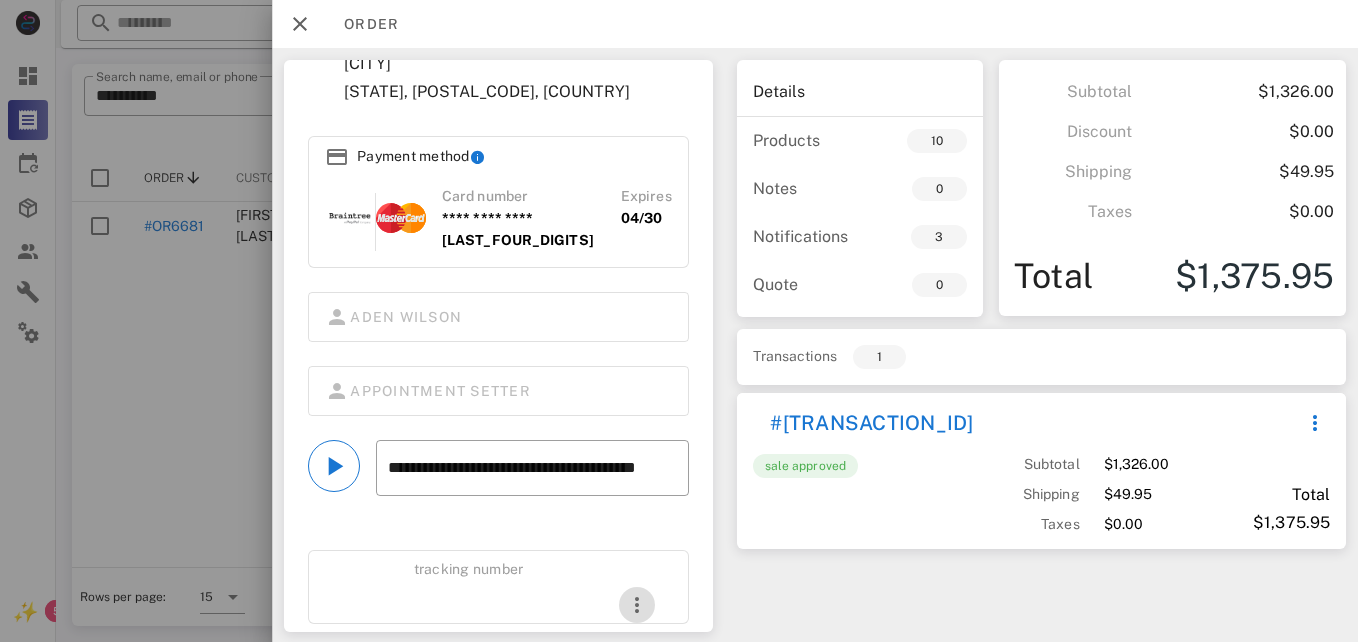 click at bounding box center [637, 605] 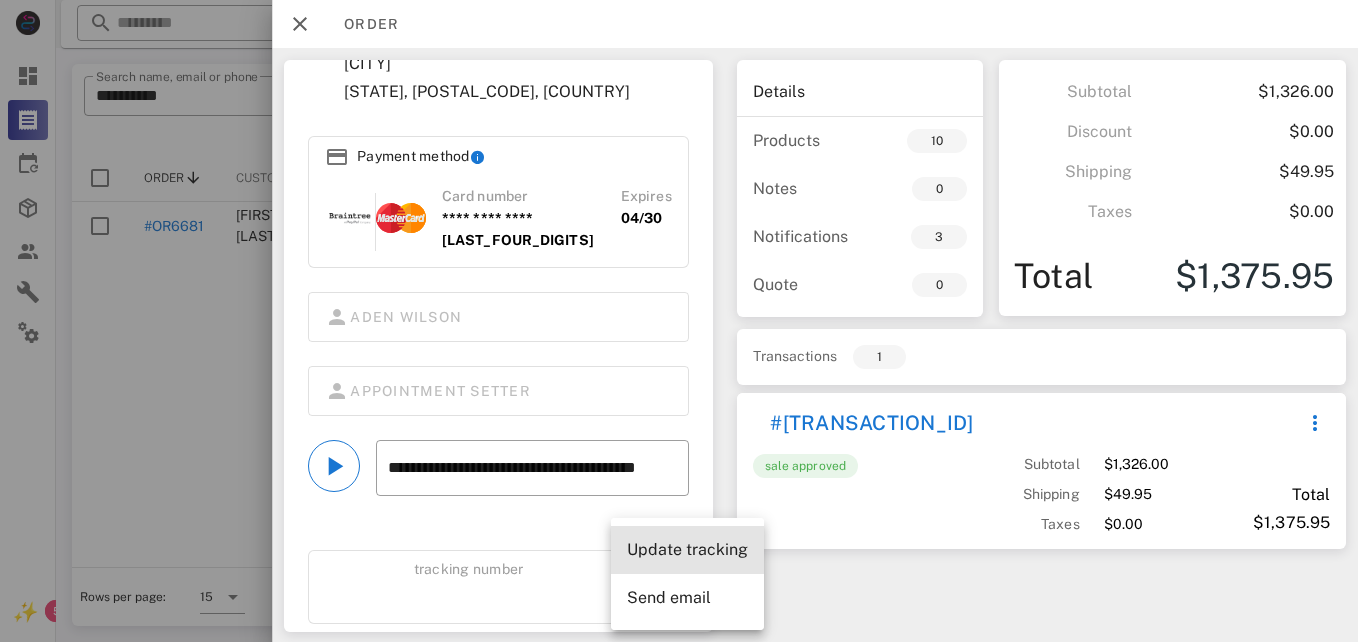 click on "Update tracking" at bounding box center [687, 549] 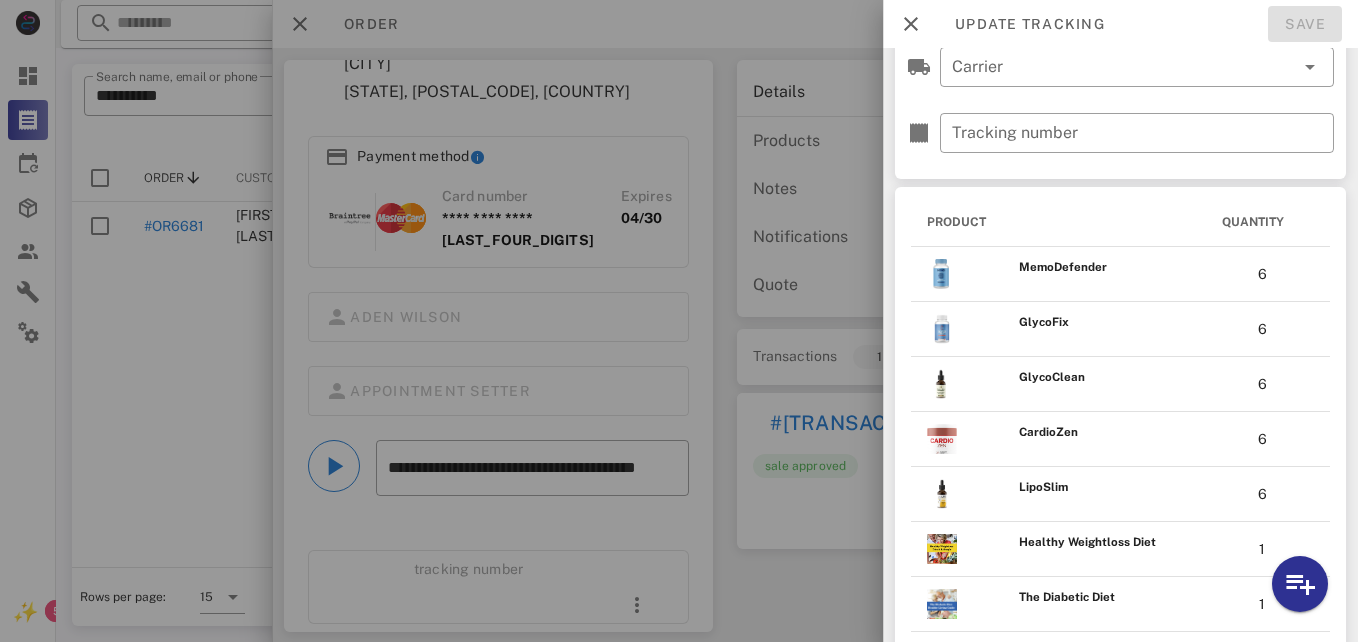 scroll, scrollTop: 23, scrollLeft: 0, axis: vertical 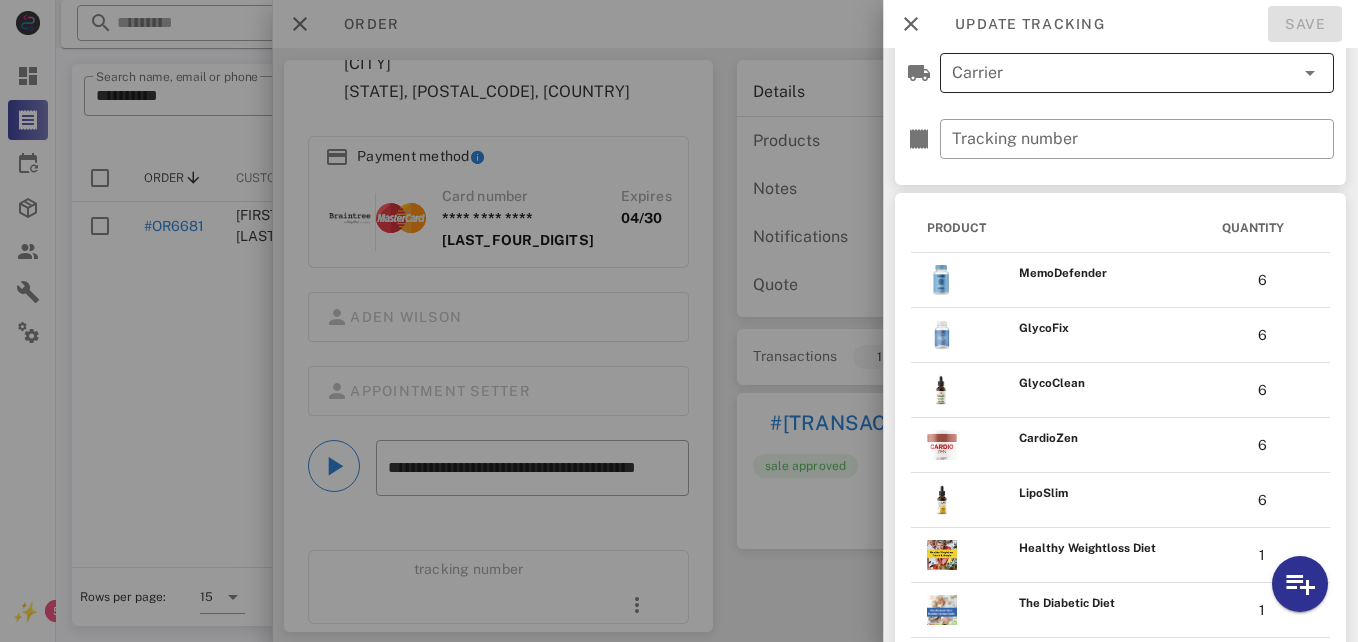 click at bounding box center (1310, 73) 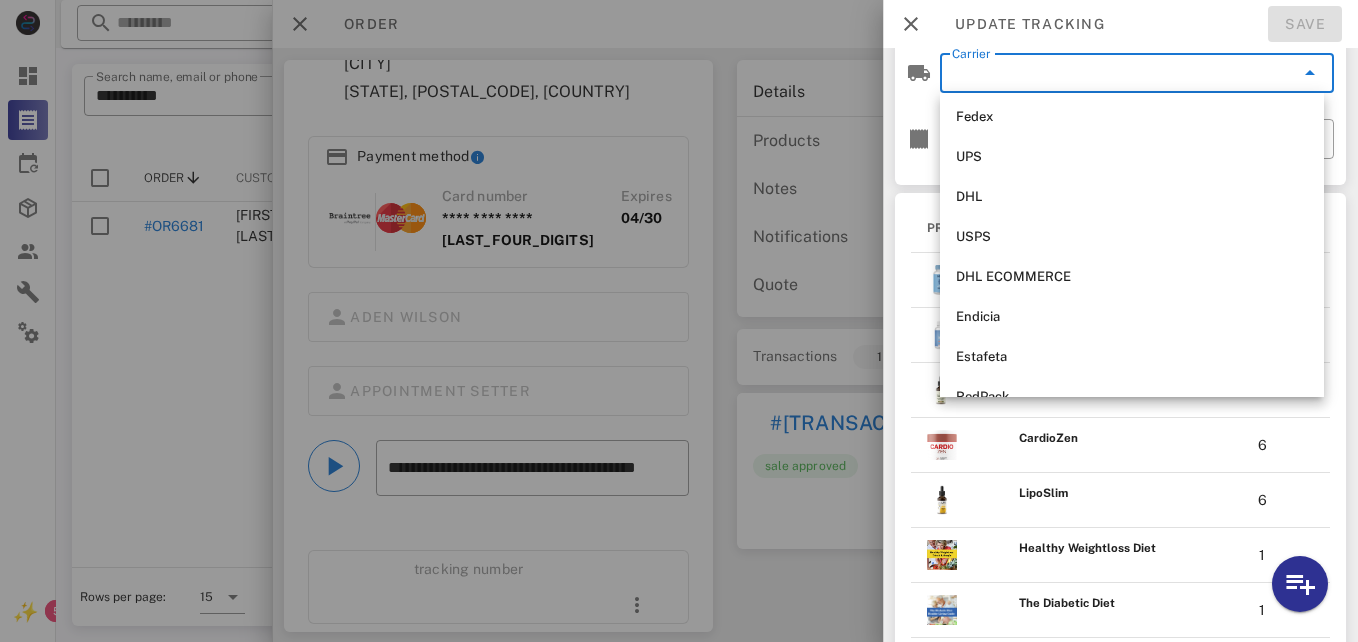 scroll, scrollTop: 0, scrollLeft: 0, axis: both 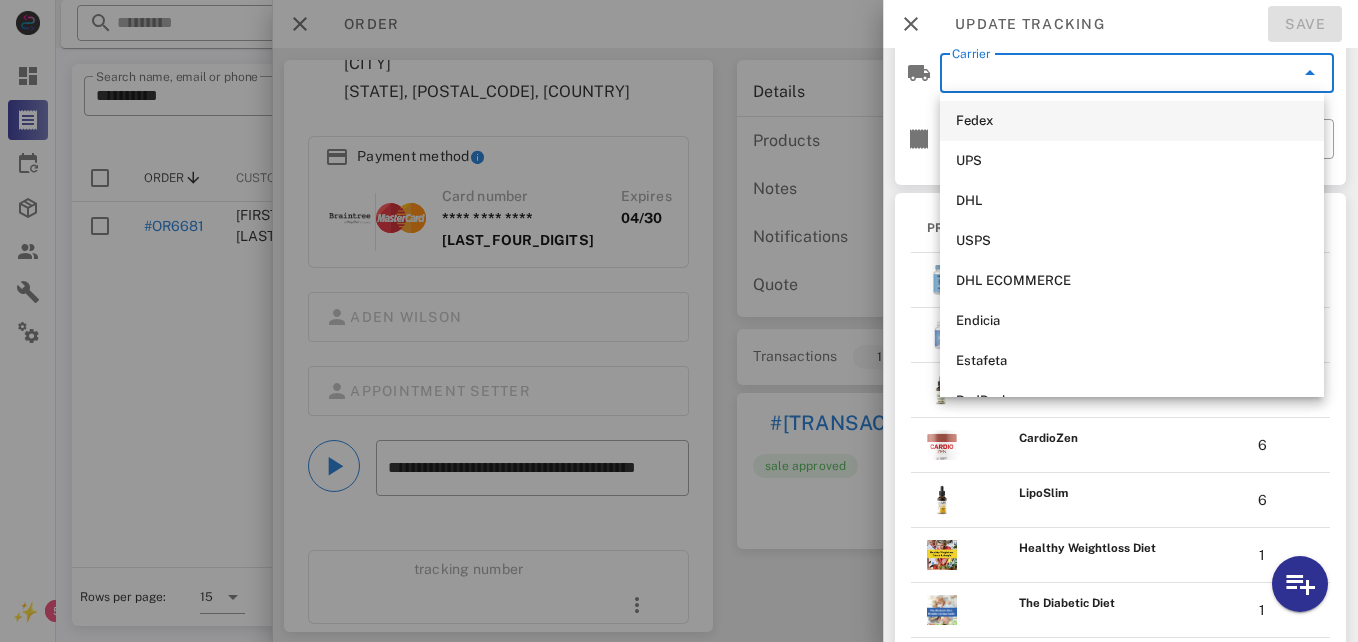 click on "Fedex" at bounding box center (1132, 121) 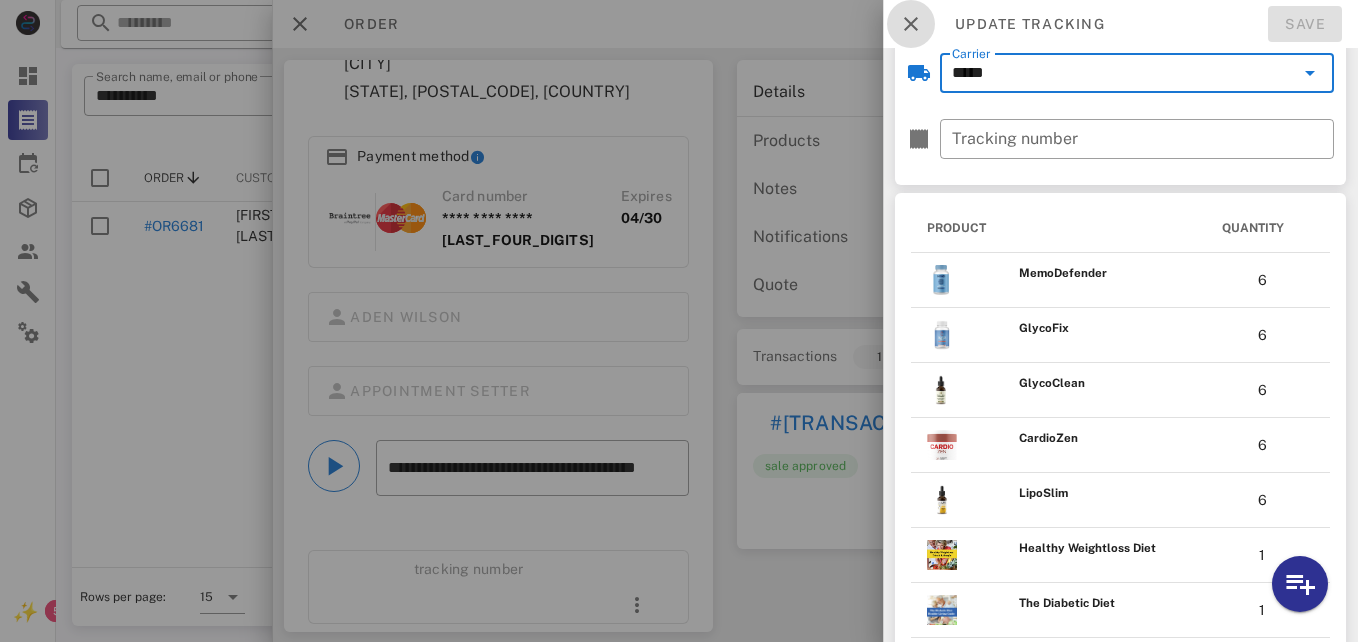 click at bounding box center [911, 24] 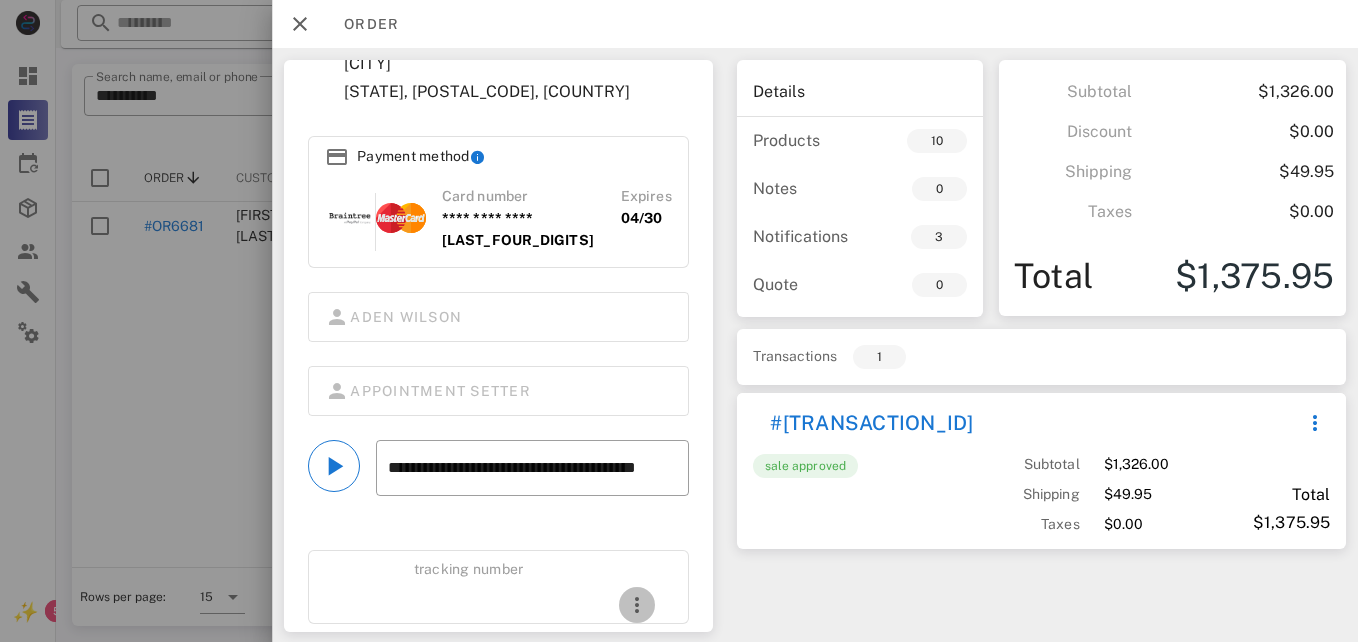 click at bounding box center (637, 605) 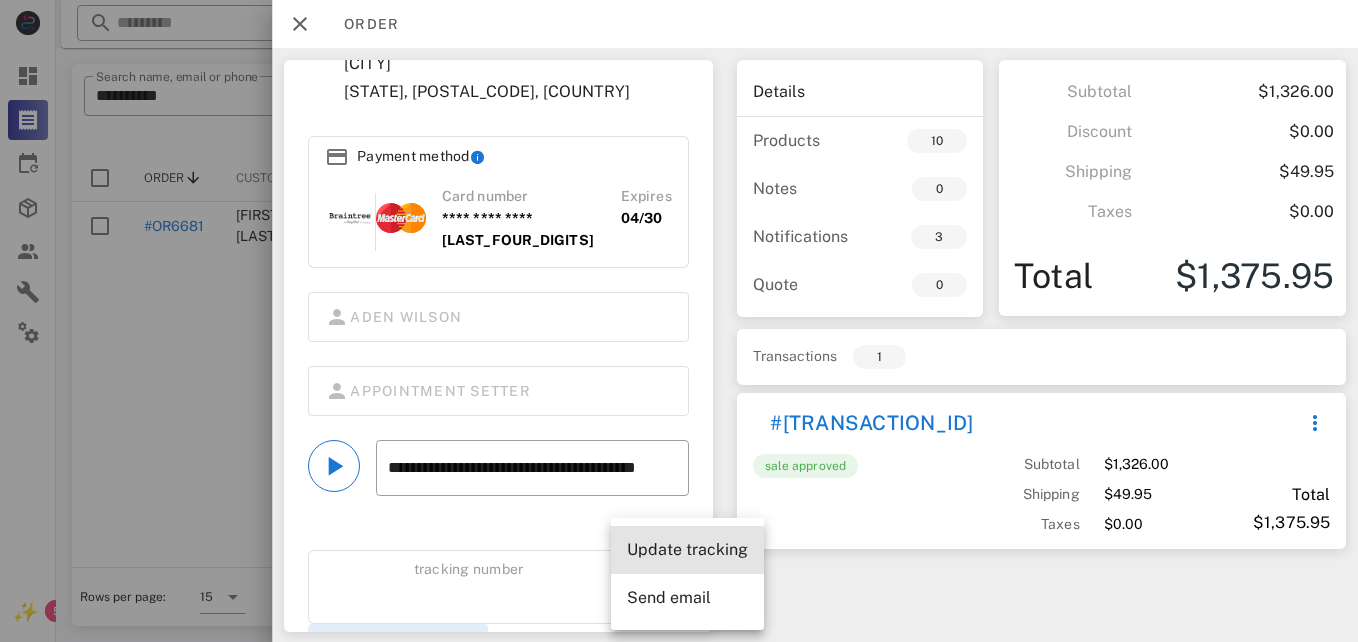 click on "View more trackings" at bounding box center (398, 642) 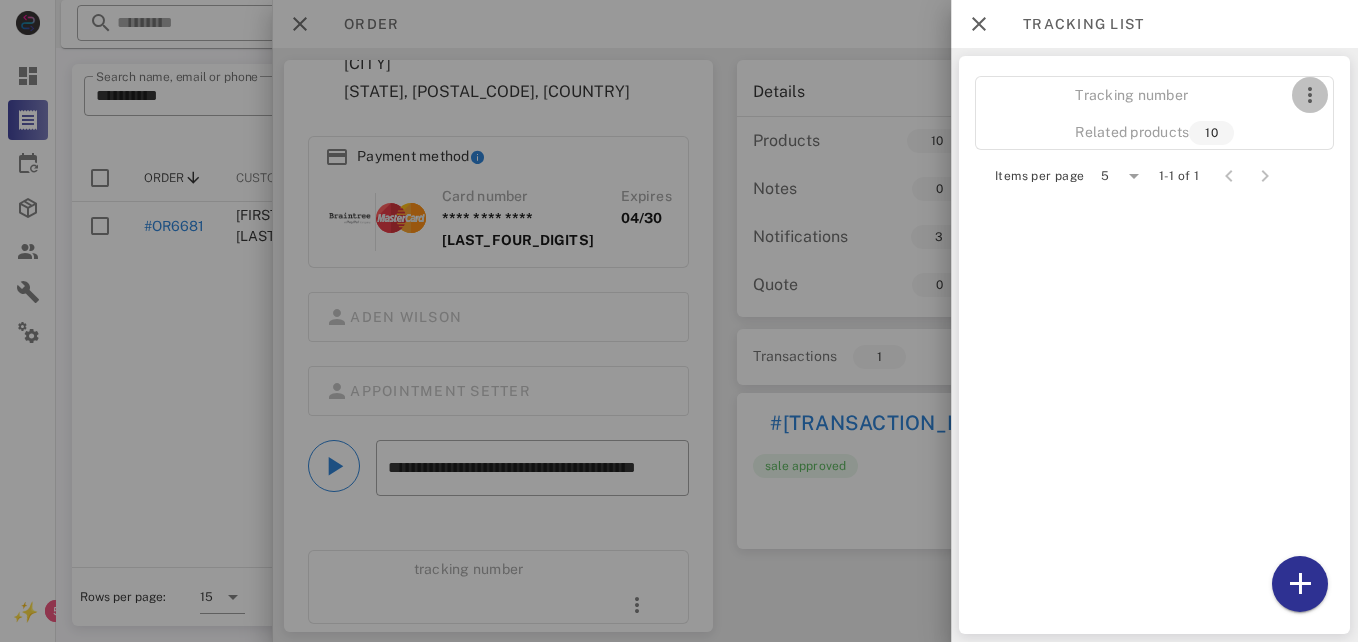 click at bounding box center [1309, 95] 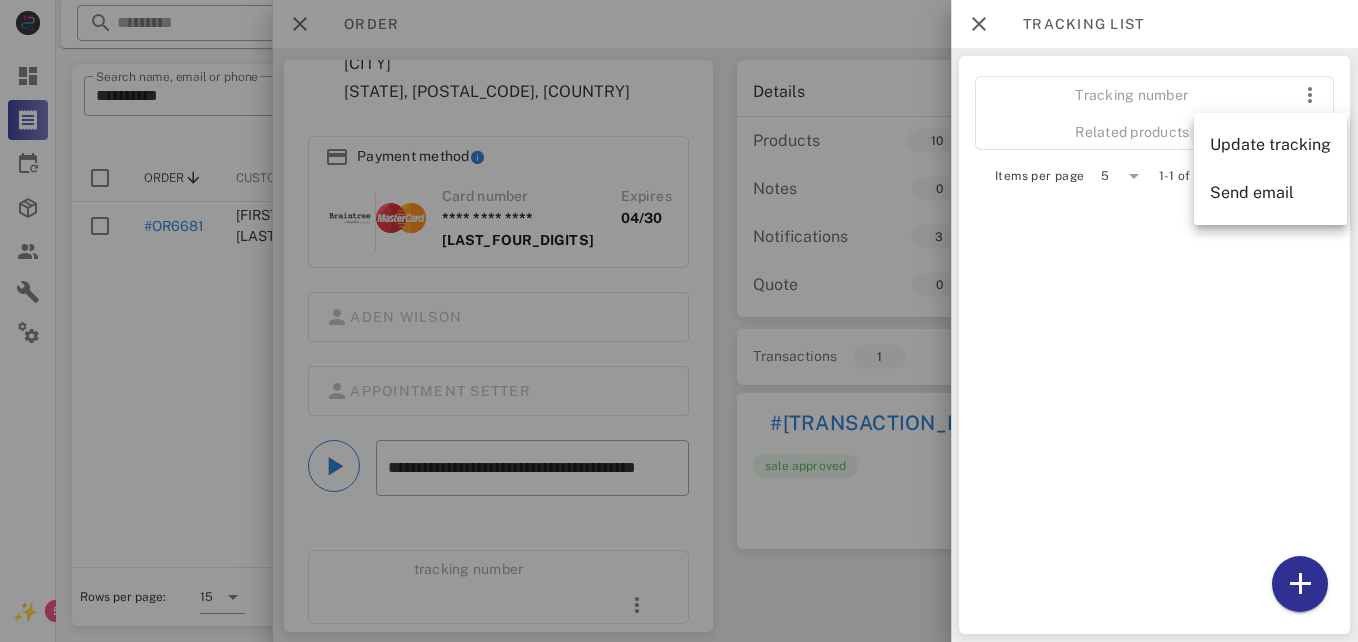click on "Tracking number      Related products   10 Items per page  5 1-1 of 1" at bounding box center [1154, 345] 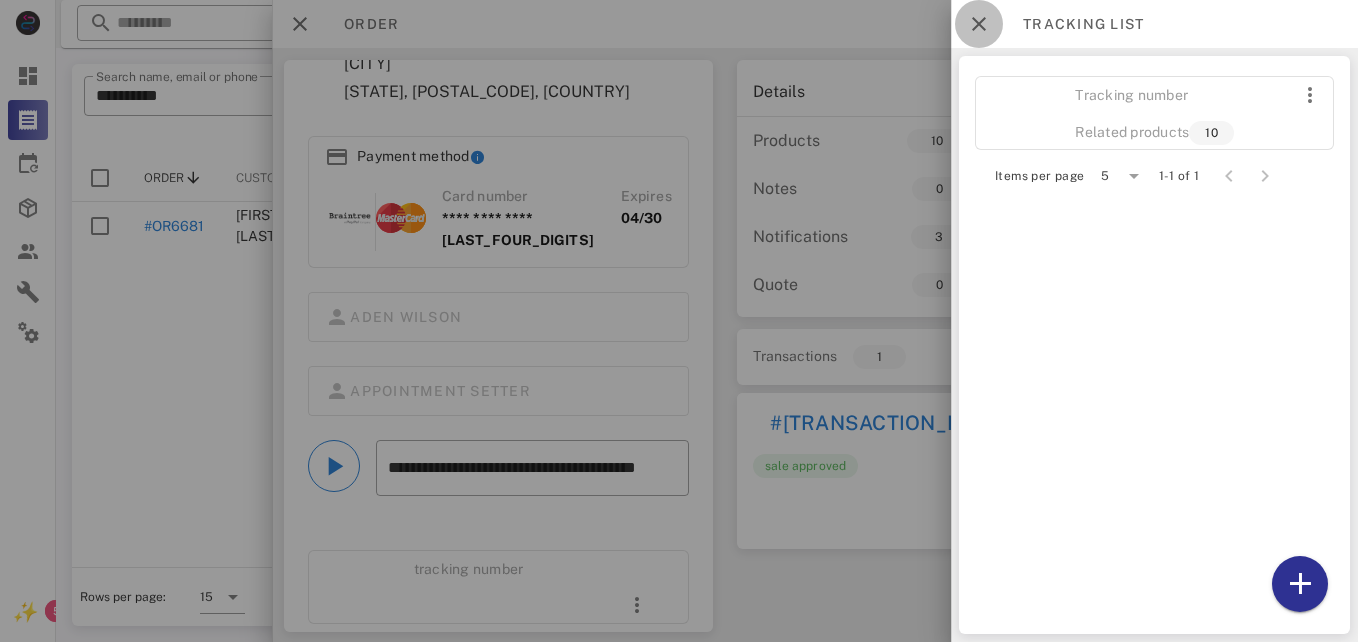 click at bounding box center [979, 24] 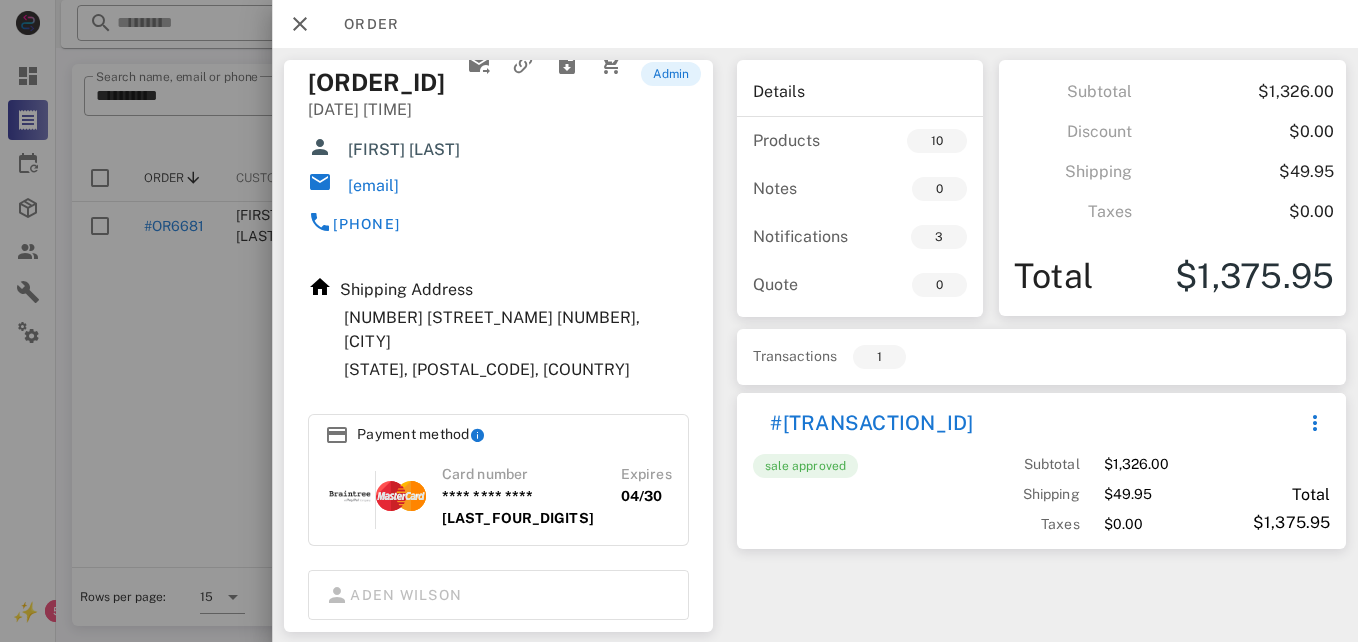 scroll, scrollTop: 0, scrollLeft: 0, axis: both 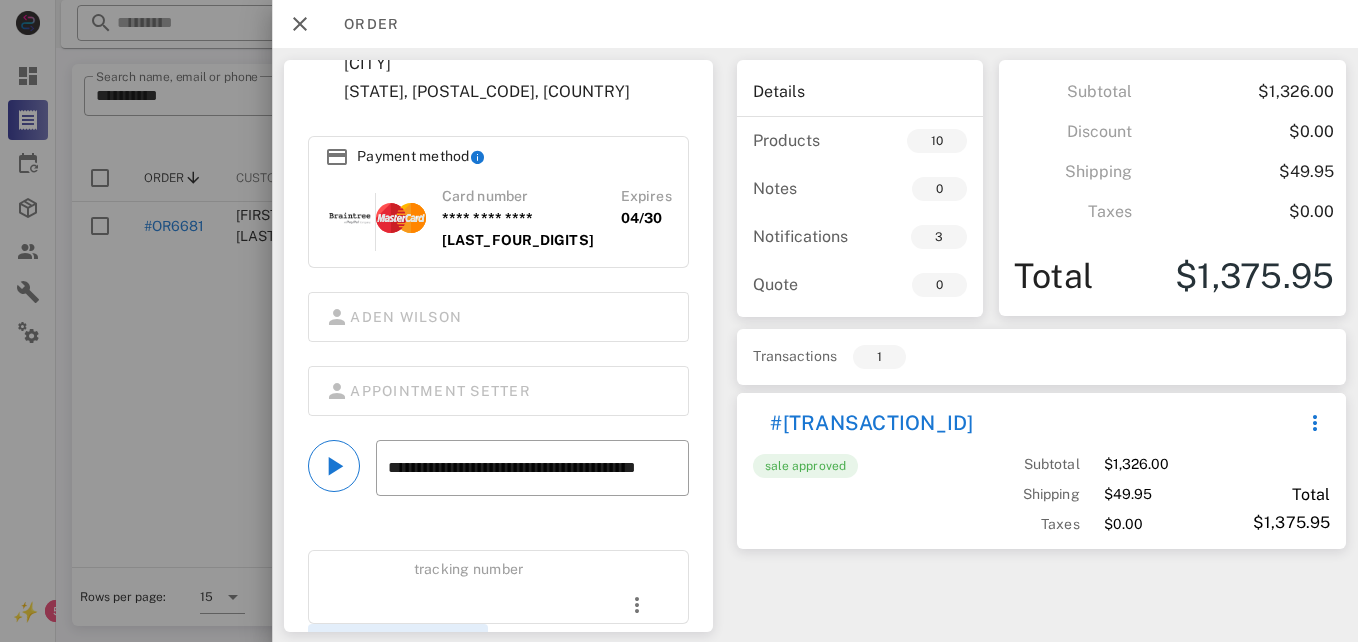 click on "View more trackings" at bounding box center [398, 642] 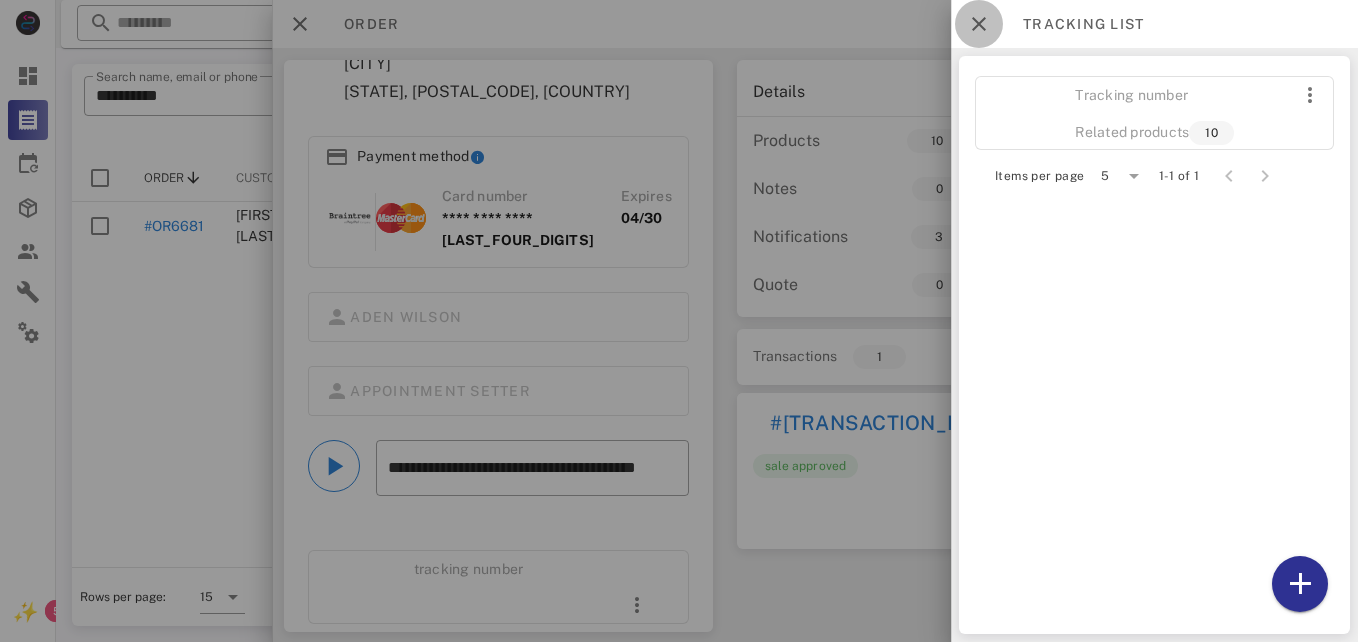 click at bounding box center [979, 24] 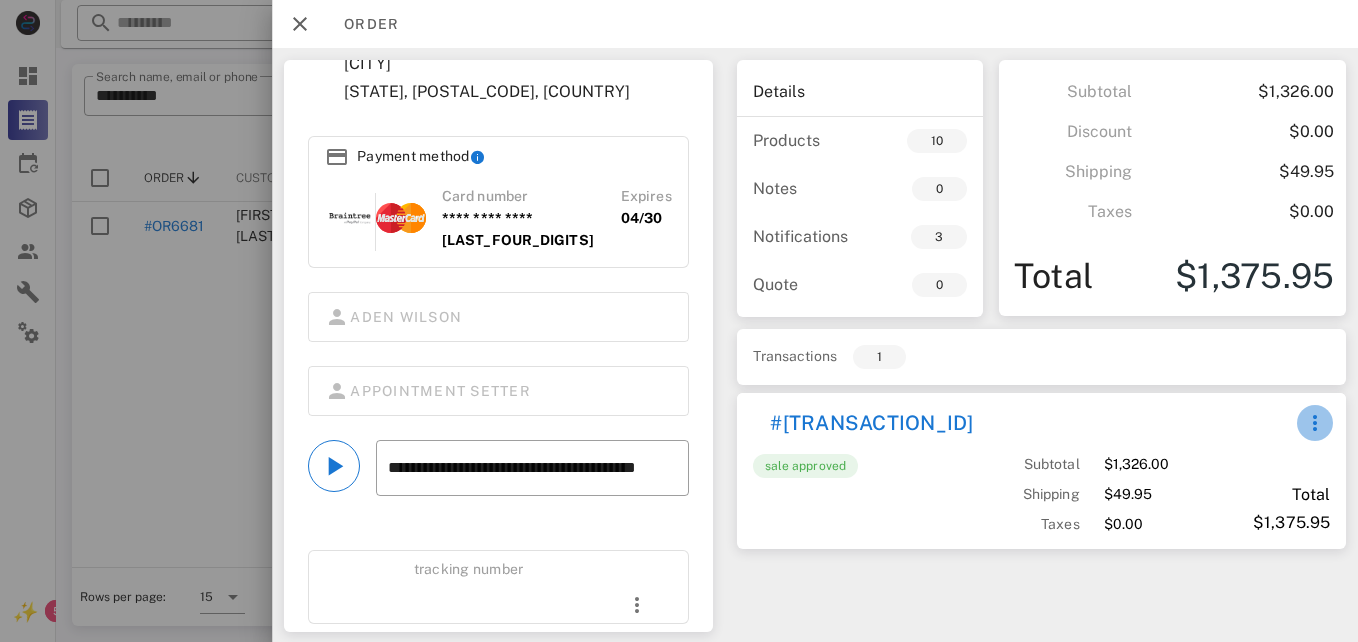 click at bounding box center (1315, 423) 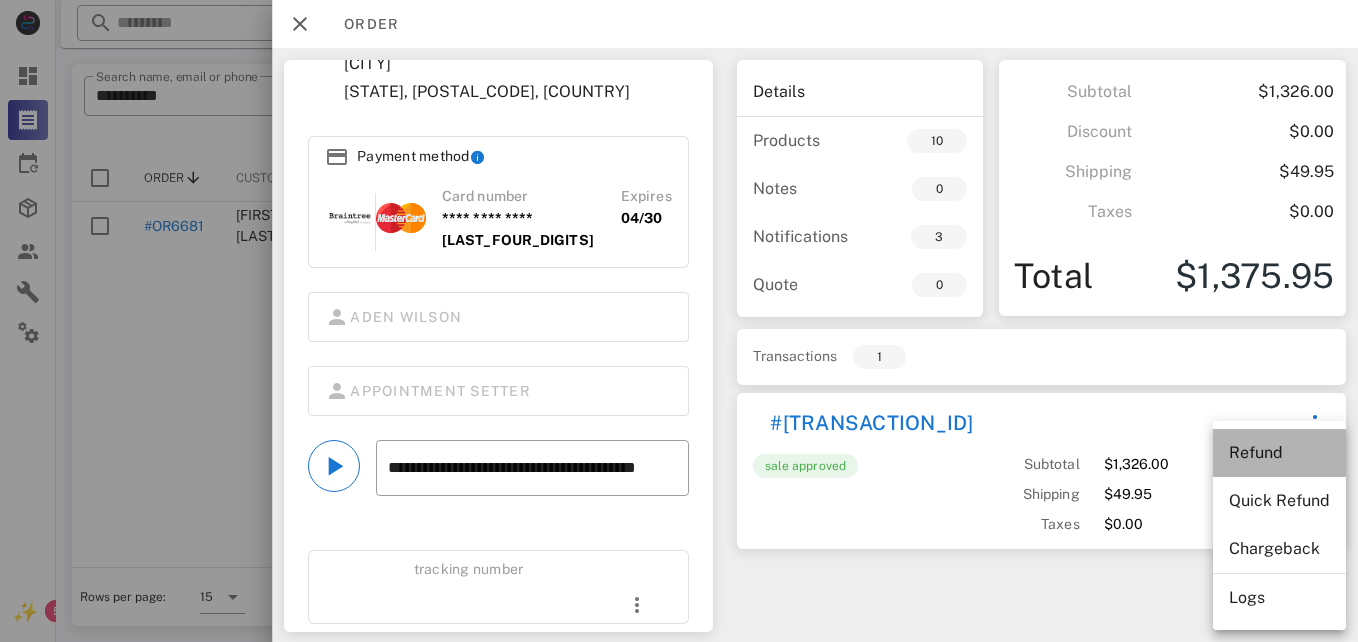 click on "Refund" at bounding box center (1279, 452) 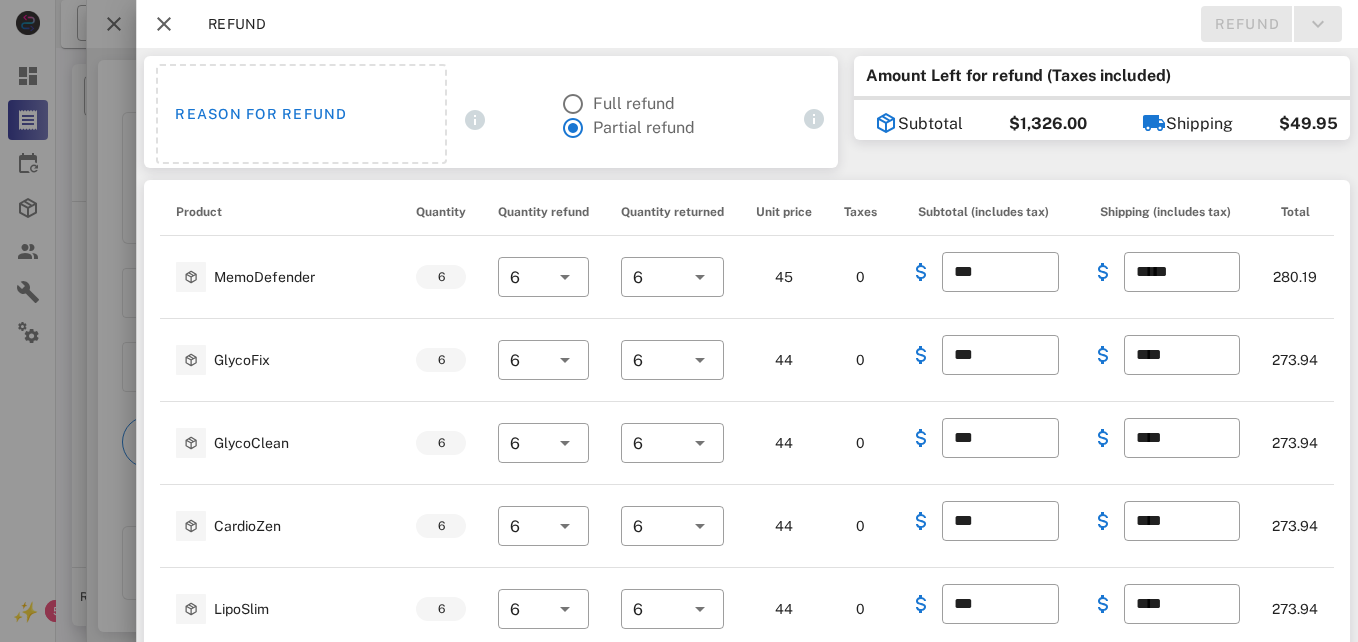 click on "Reason for refund  Full refund Partial refund" at bounding box center (491, 118) 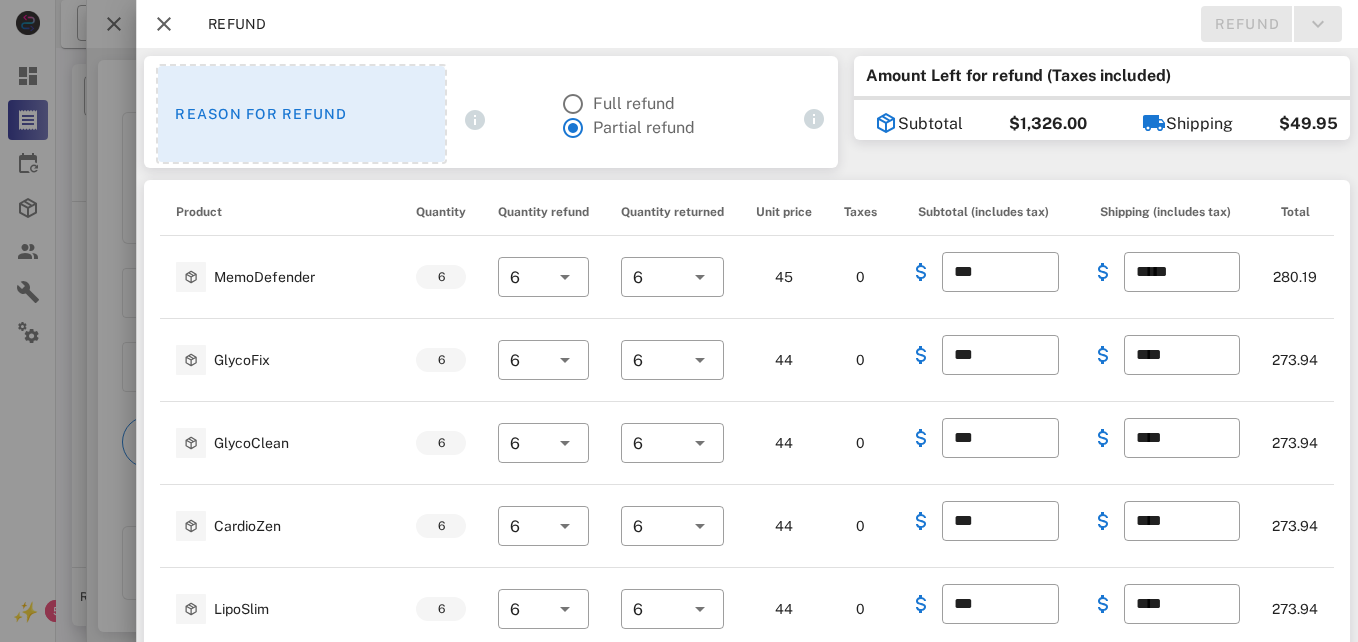 click on "Reason for refund" at bounding box center (301, 114) 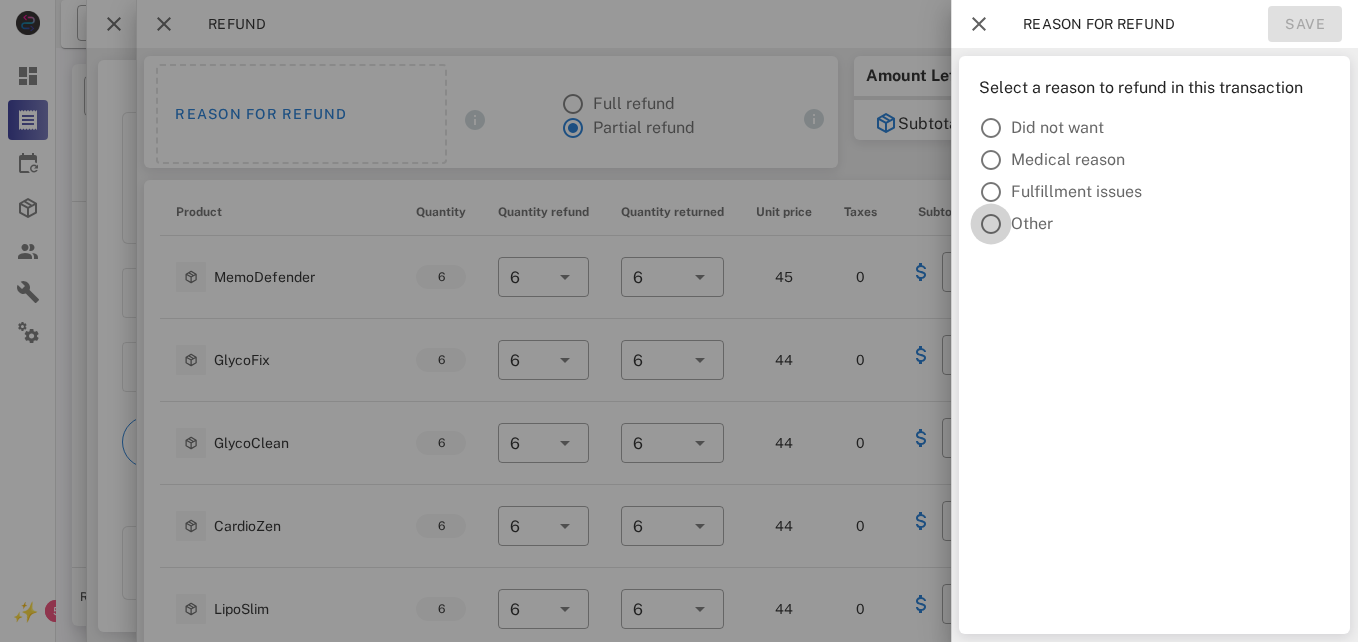 click at bounding box center [991, 224] 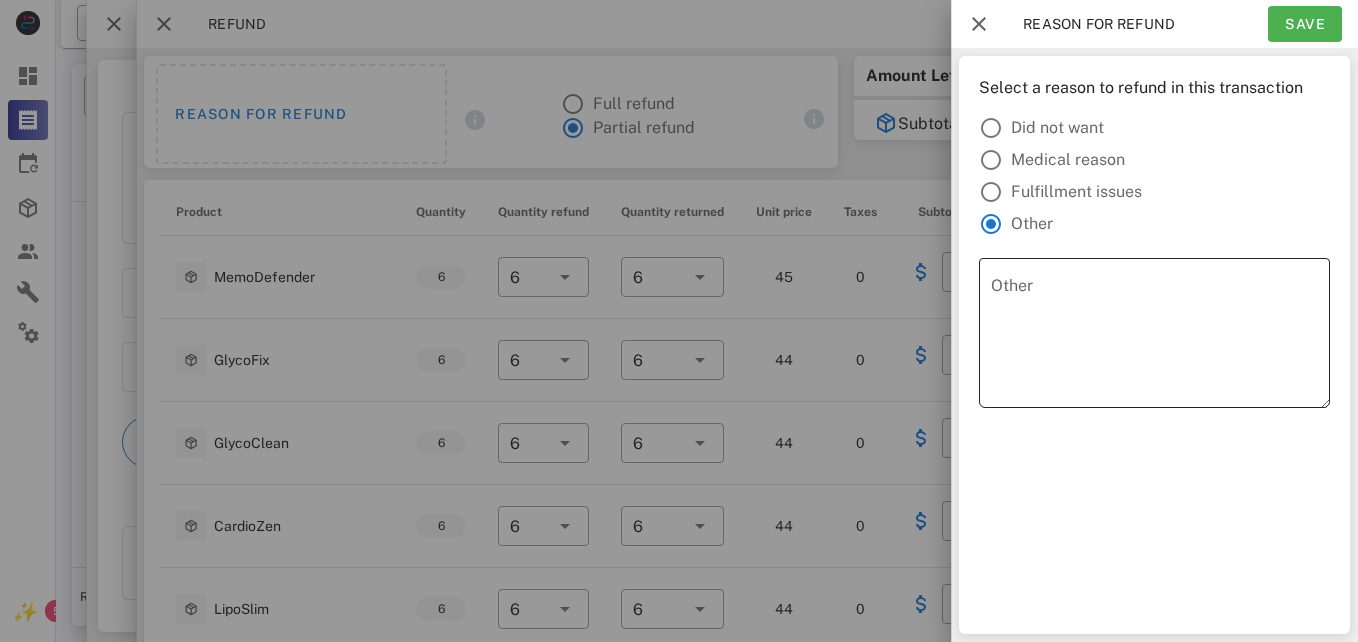 click on "Other" at bounding box center (1160, 338) 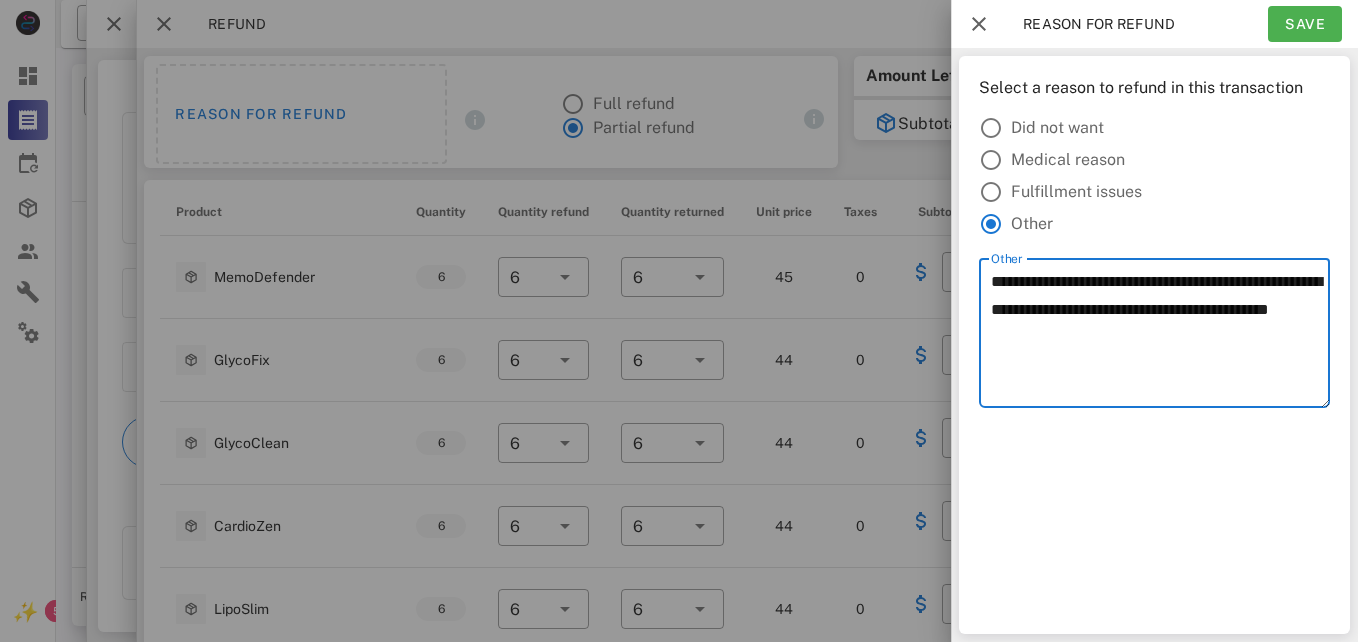 type on "**********" 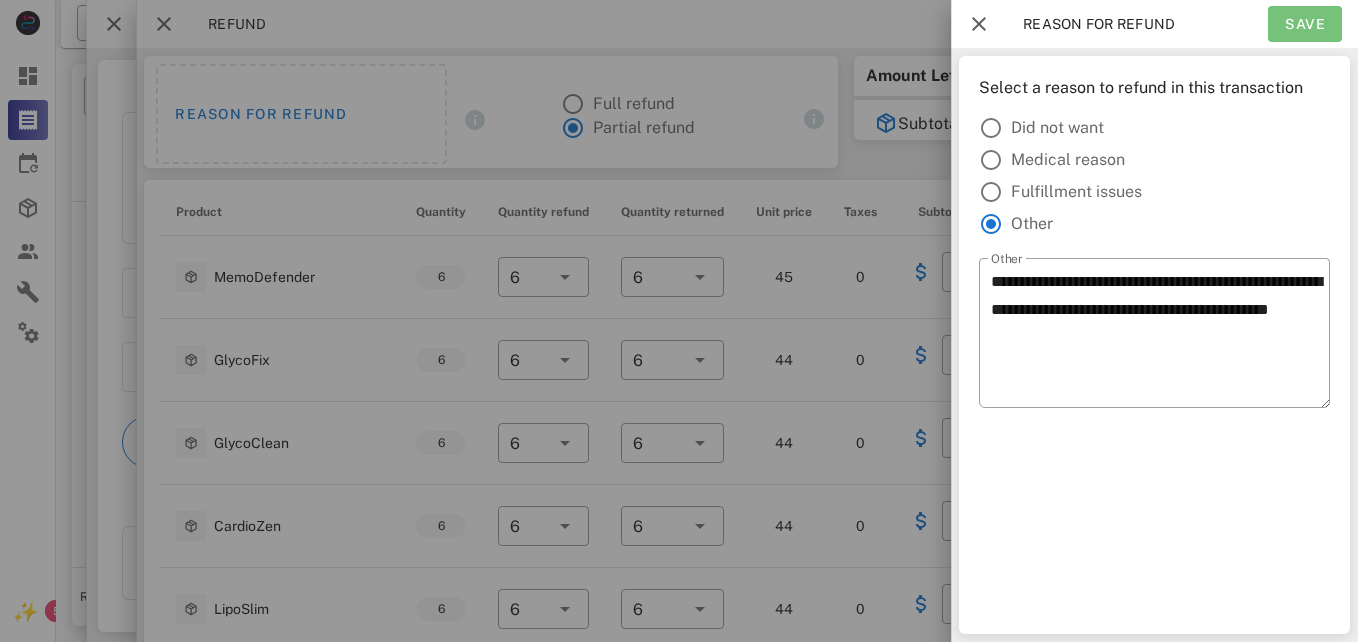 click on "Save" at bounding box center [1305, 24] 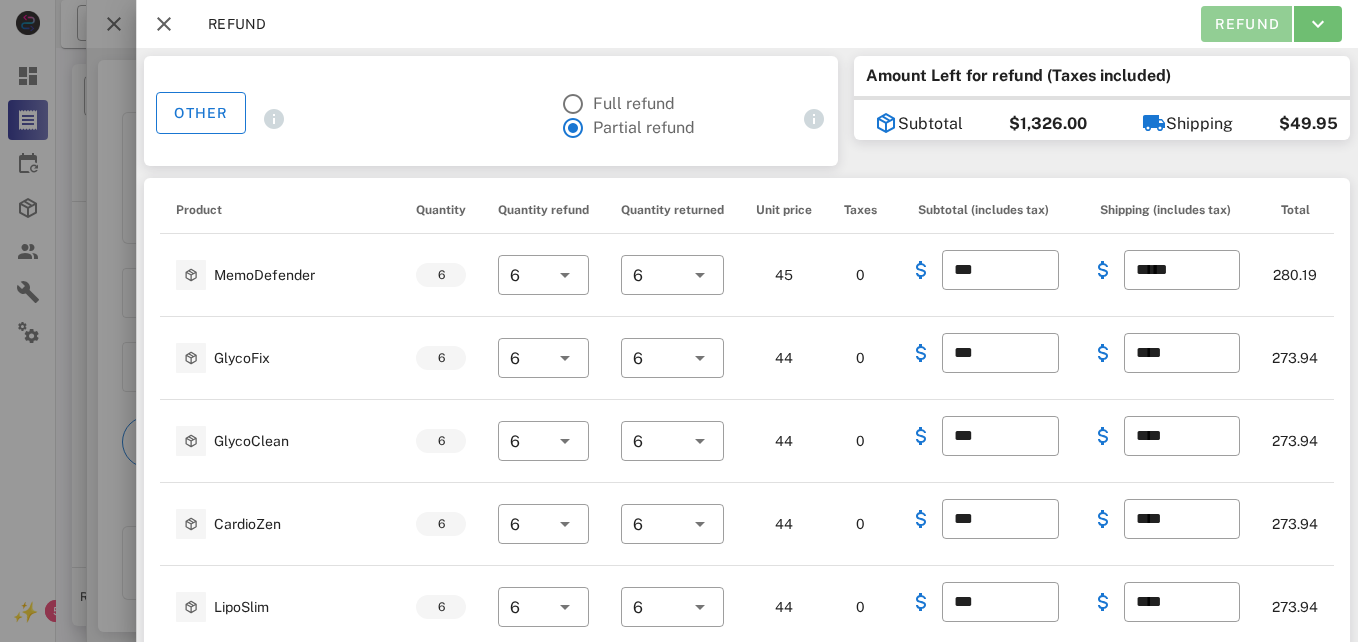 click on "Refund" at bounding box center (1246, 24) 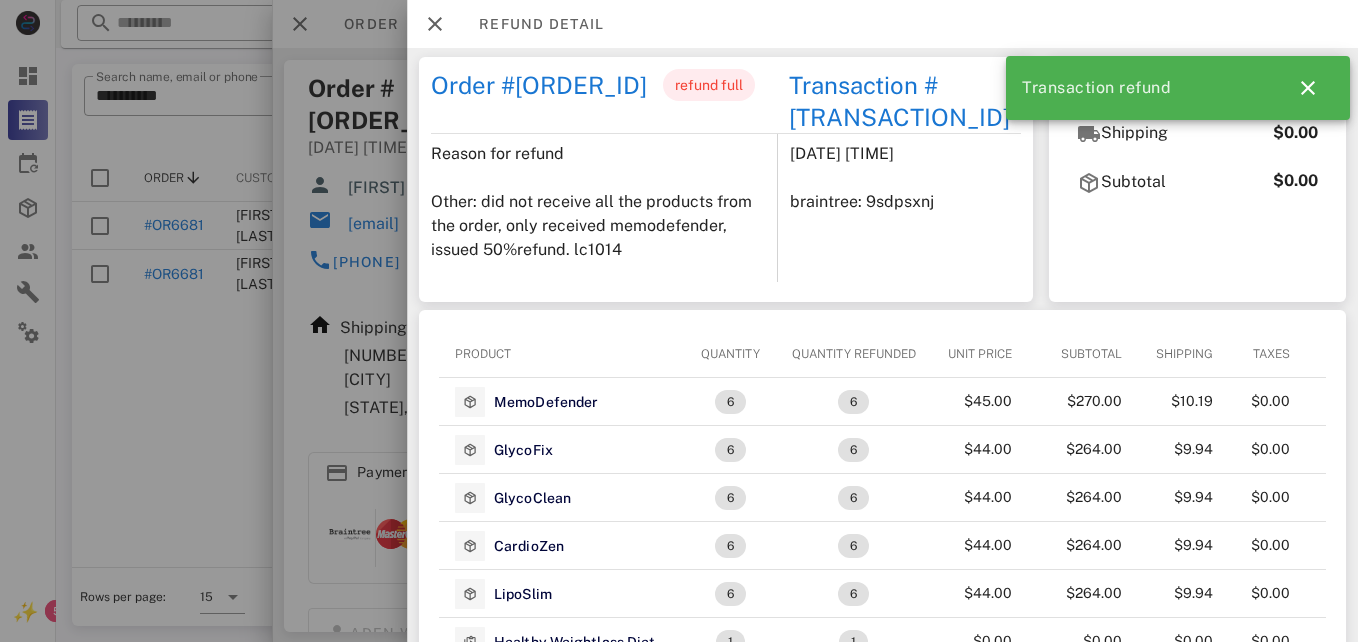 scroll, scrollTop: 0, scrollLeft: 0, axis: both 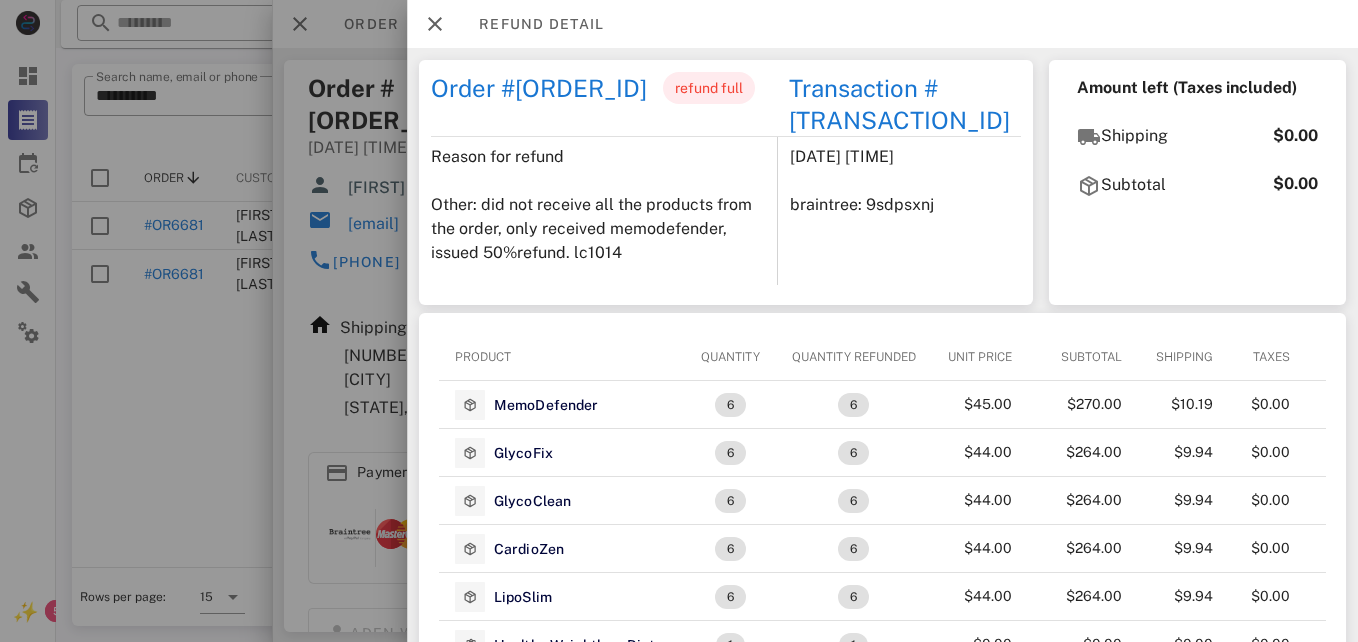 click on "Amount left (Taxes included)   Shipping   Subtotal   $0.00   $0.00" at bounding box center [1197, 182] 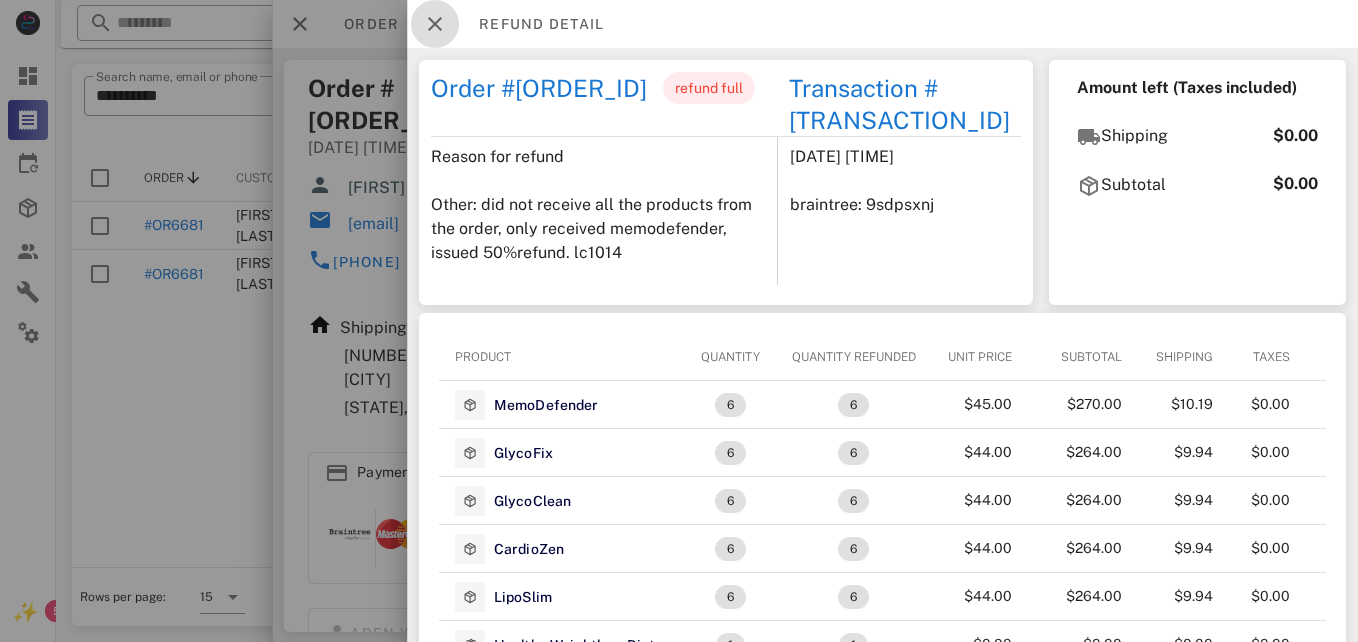 drag, startPoint x: 435, startPoint y: 25, endPoint x: 560, endPoint y: 36, distance: 125.48307 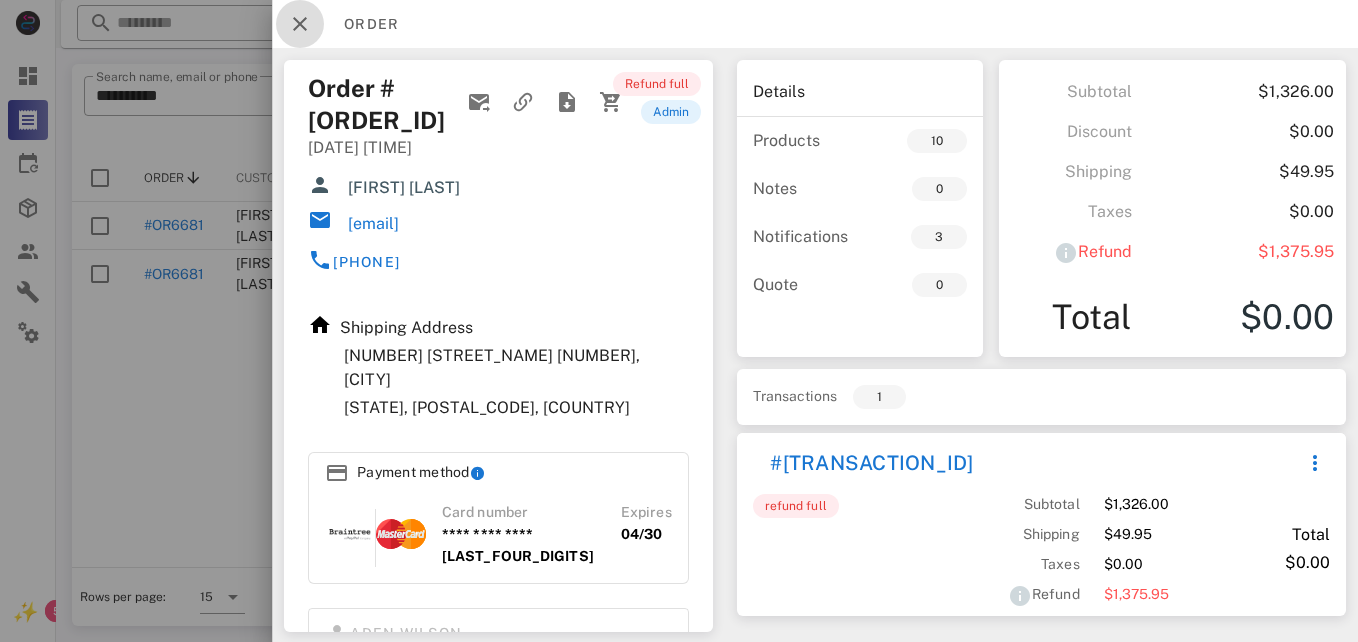click at bounding box center (300, 24) 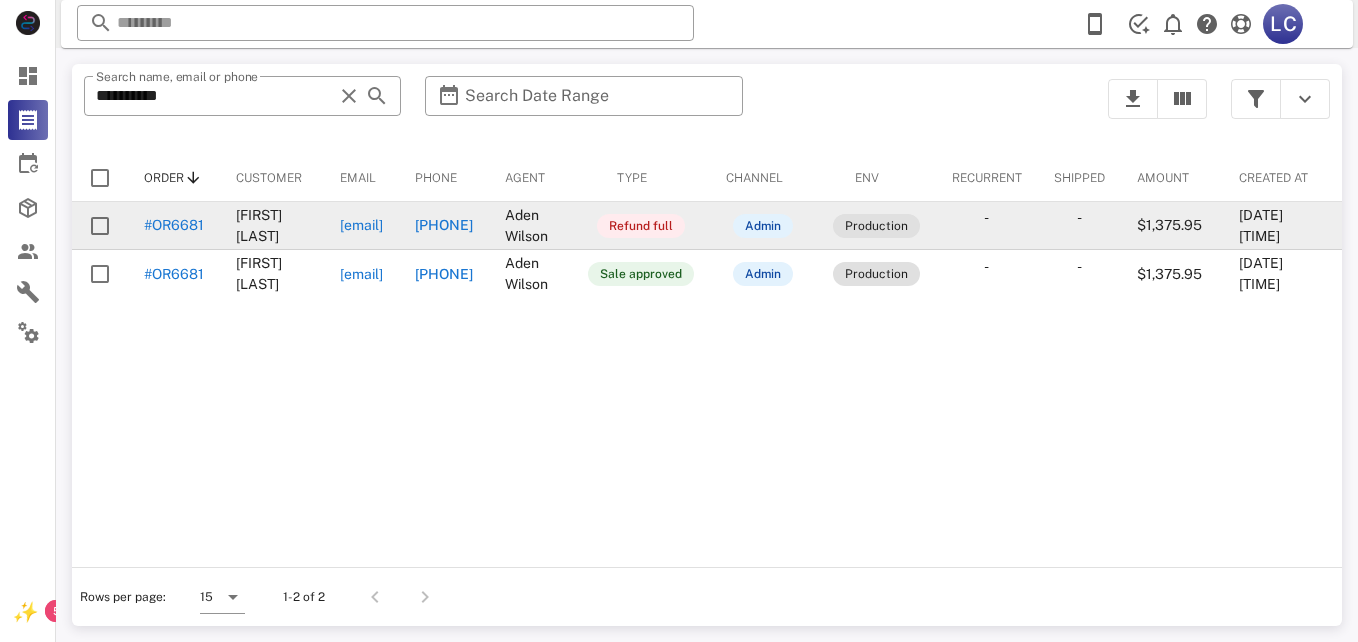 click on "[FIRST] [LAST]" at bounding box center [272, 226] 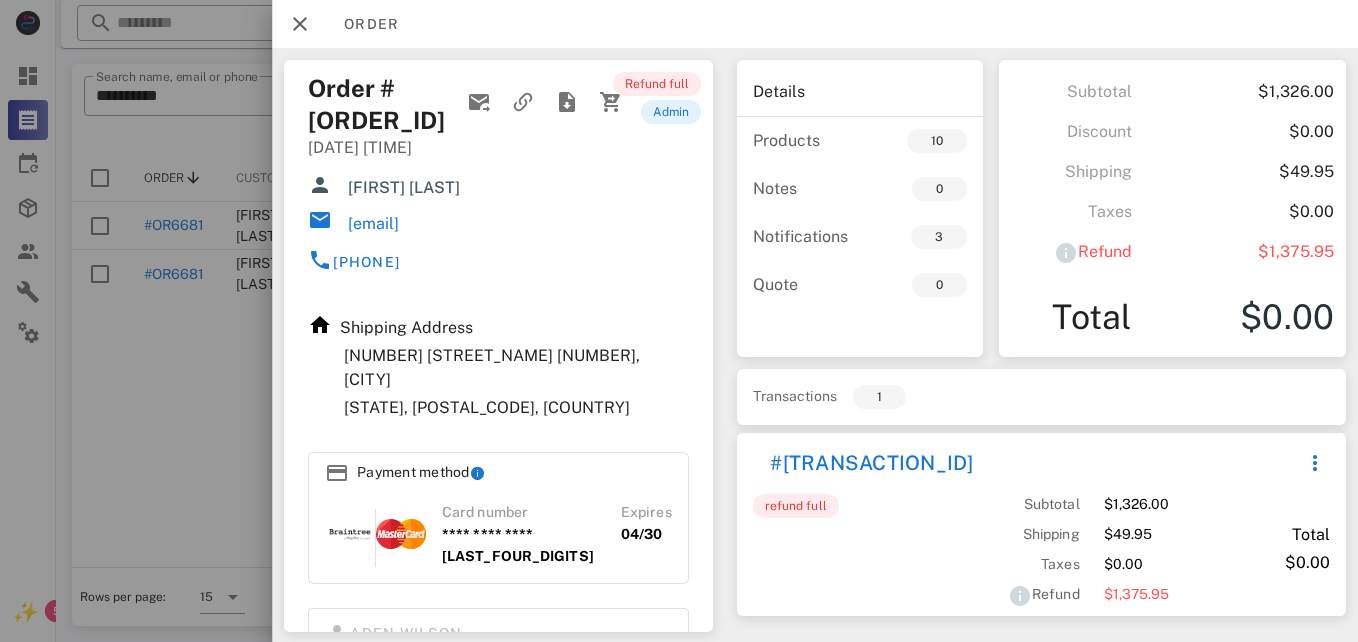 drag, startPoint x: 351, startPoint y: 184, endPoint x: 490, endPoint y: 184, distance: 139 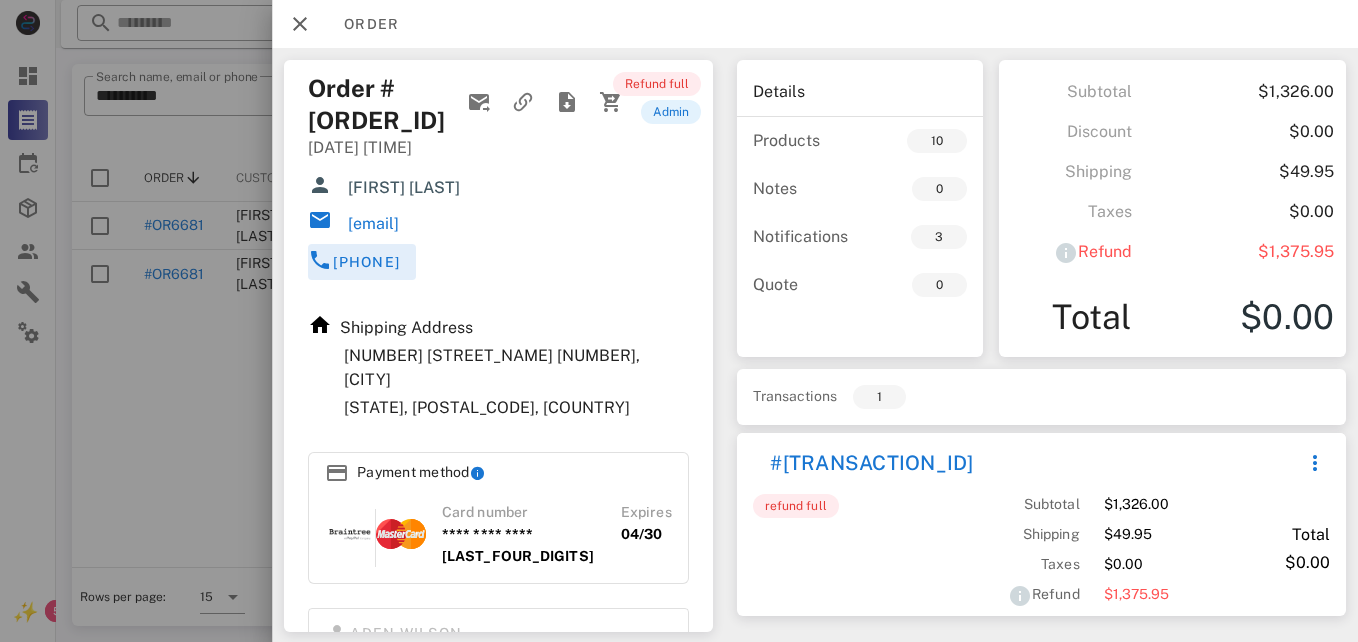 drag, startPoint x: 374, startPoint y: 223, endPoint x: 366, endPoint y: 241, distance: 19.697716 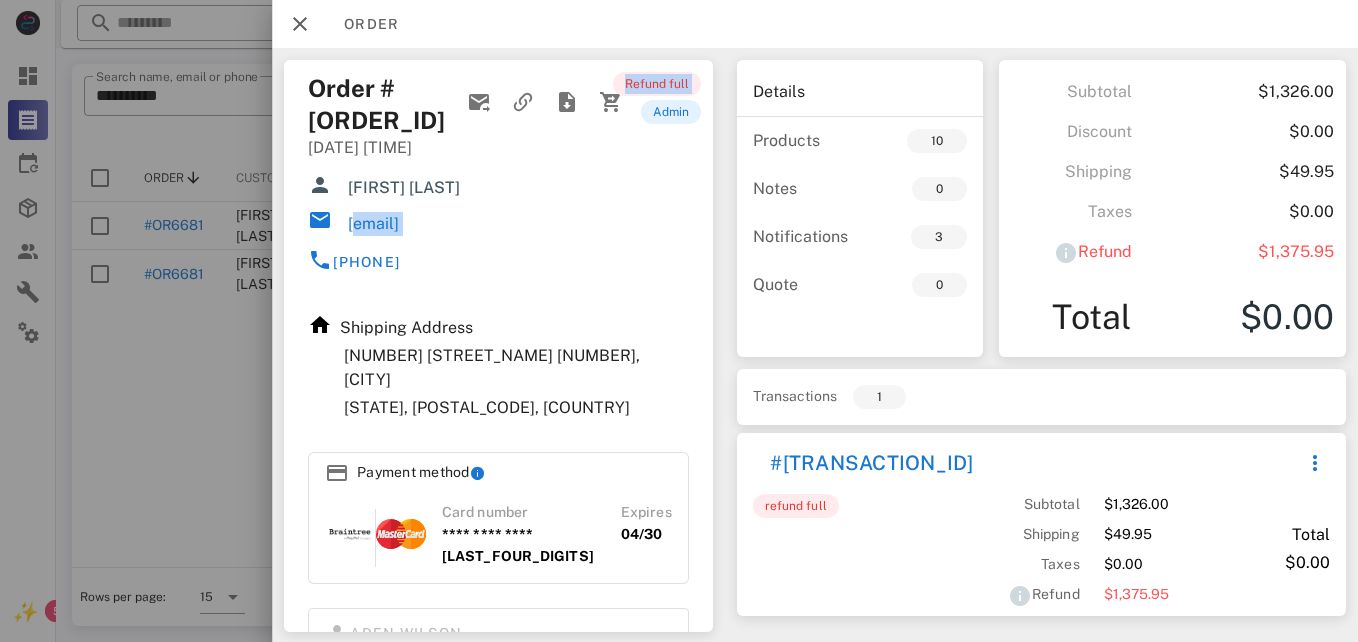 drag, startPoint x: 589, startPoint y: 212, endPoint x: 355, endPoint y: 223, distance: 234.2584 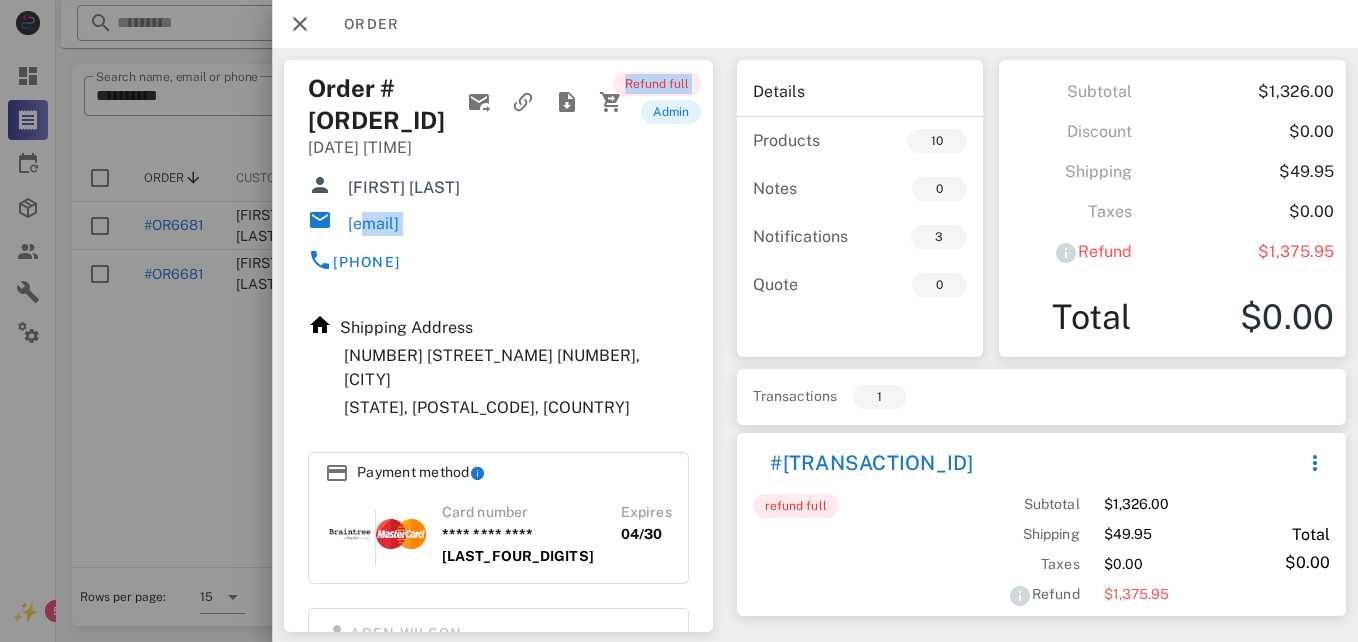 drag, startPoint x: 355, startPoint y: 223, endPoint x: 493, endPoint y: 248, distance: 140.24622 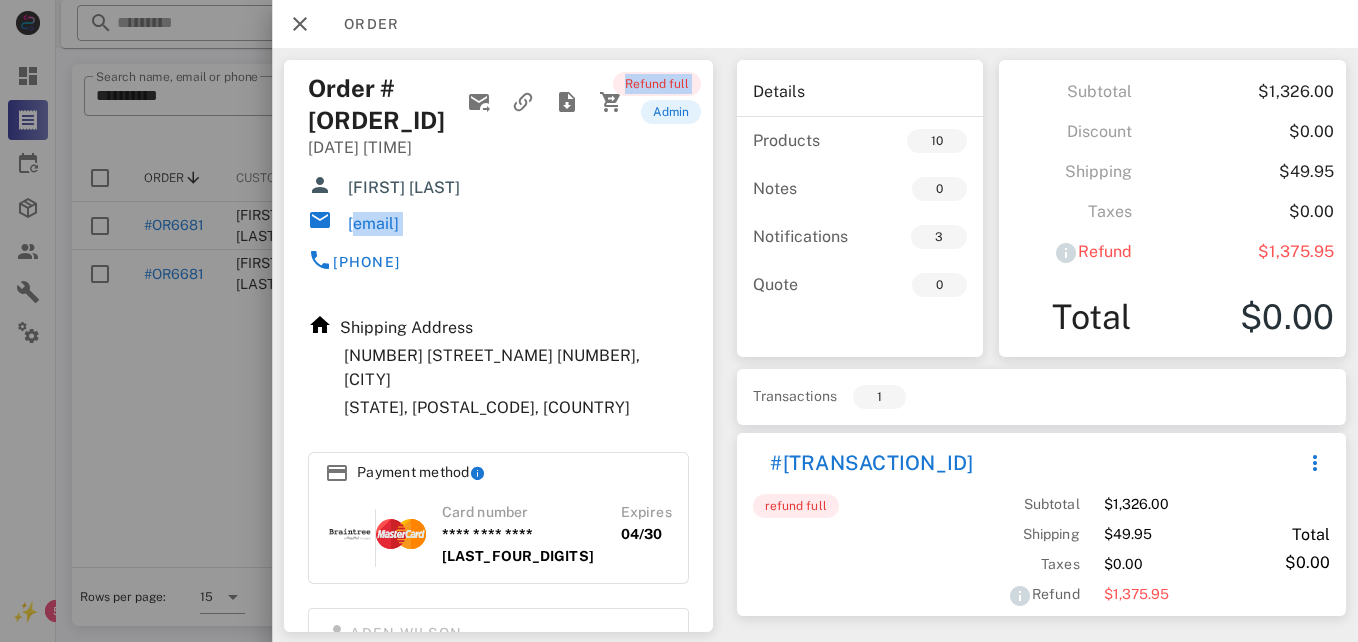 drag, startPoint x: 346, startPoint y: 217, endPoint x: 590, endPoint y: 220, distance: 244.01845 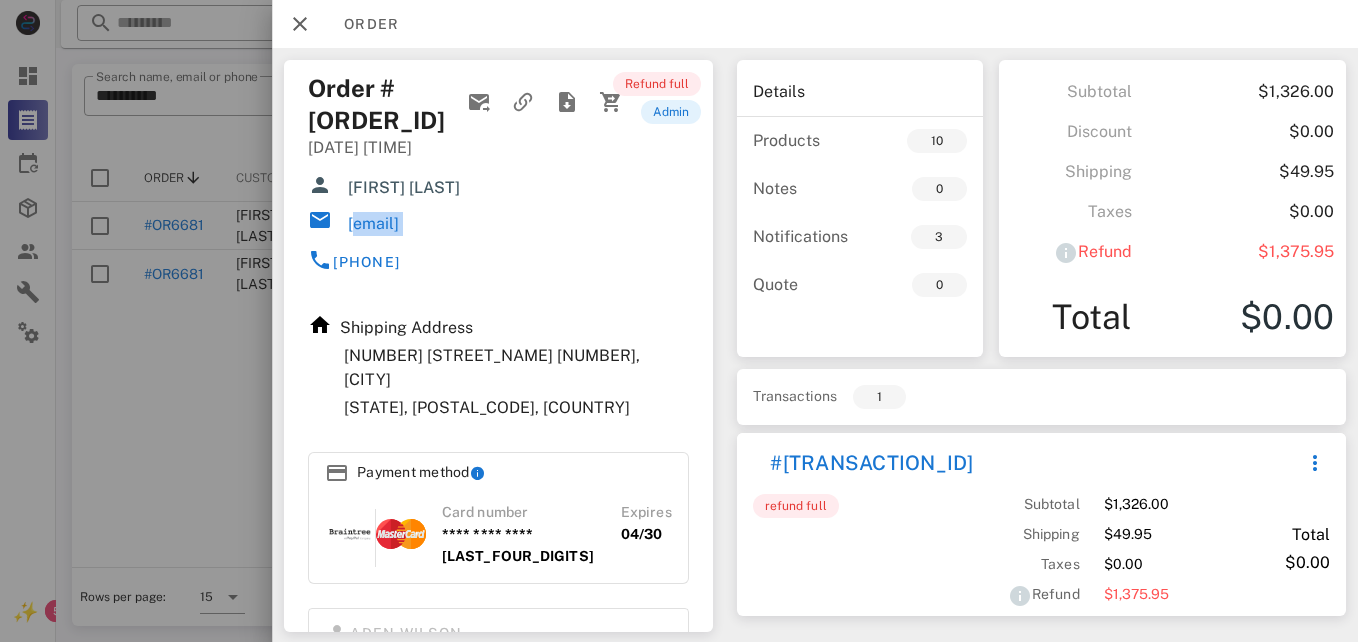 drag, startPoint x: 342, startPoint y: 221, endPoint x: 529, endPoint y: 259, distance: 190.8219 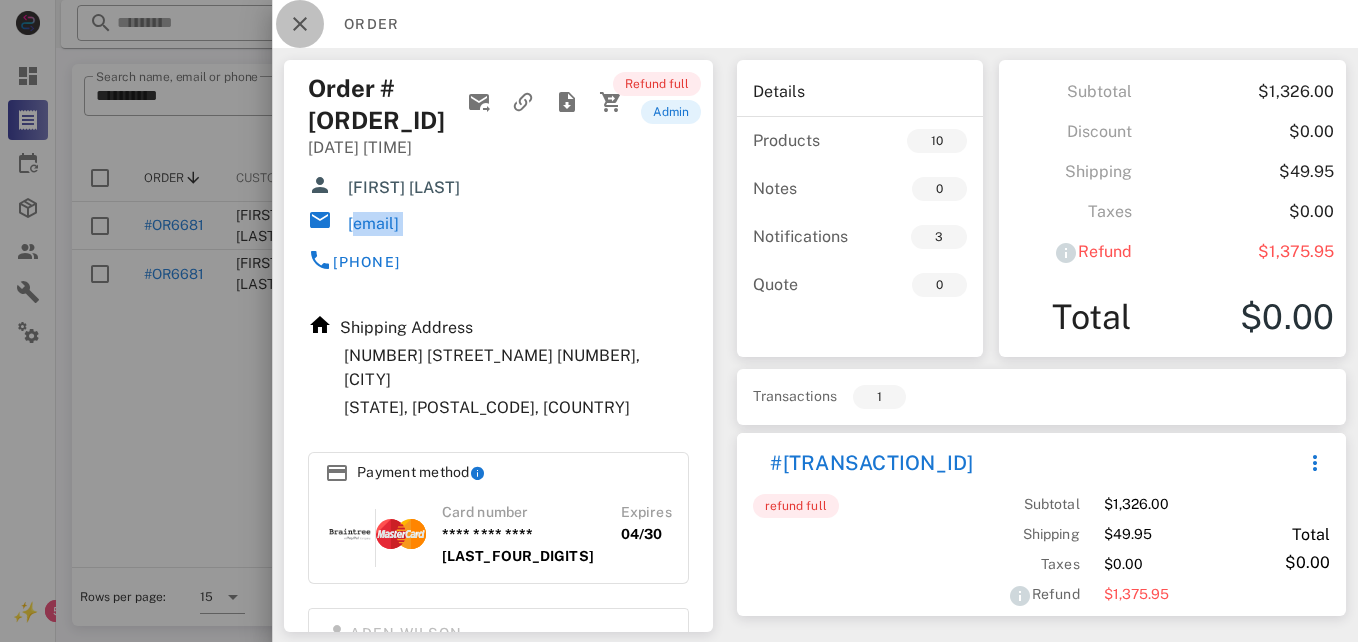 click at bounding box center [300, 24] 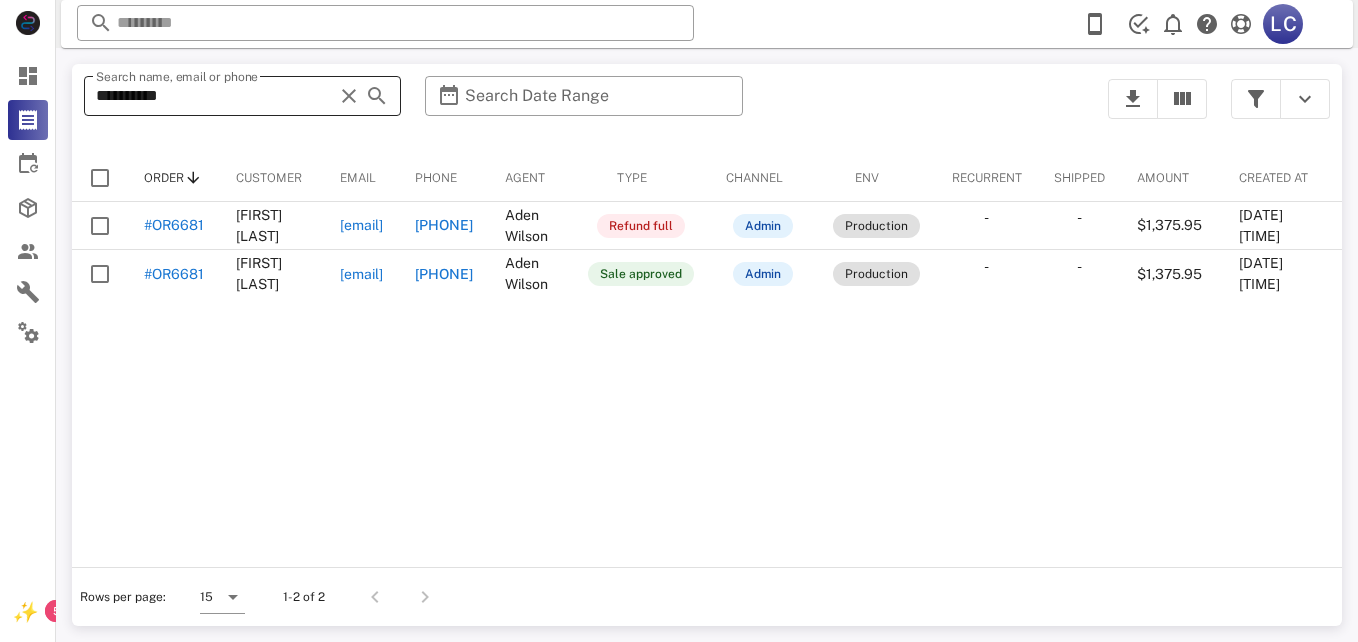 click at bounding box center (349, 96) 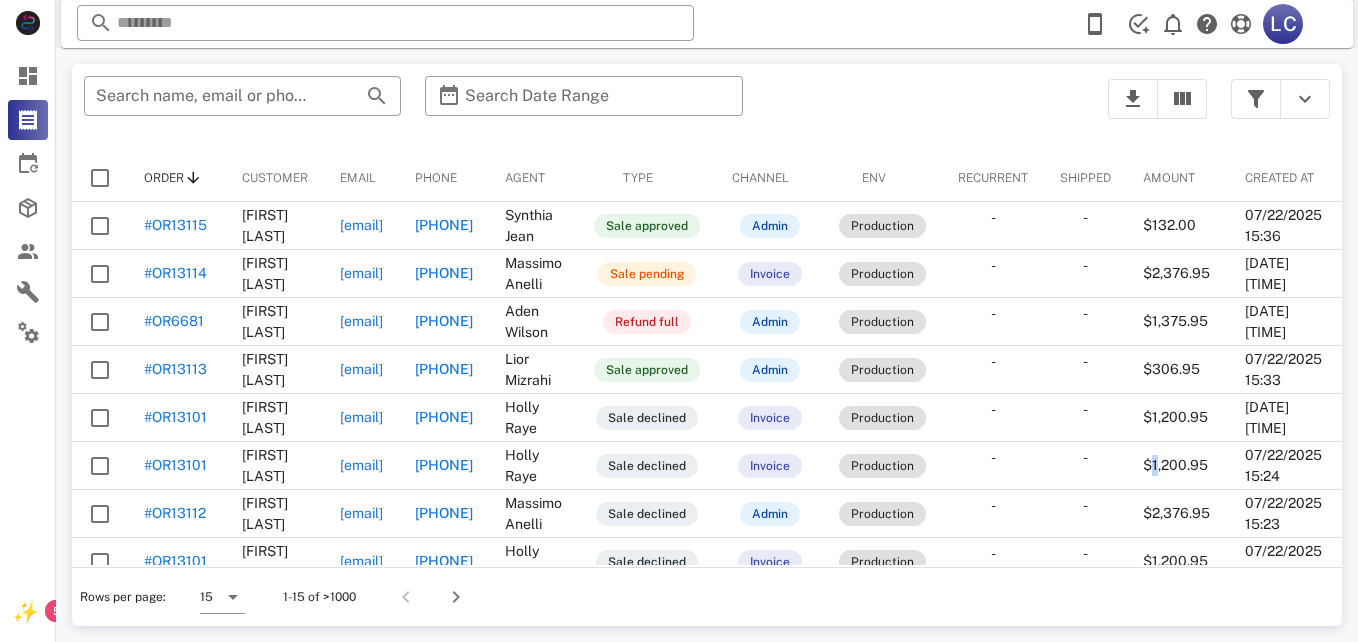 click on "**********" at bounding box center [679, 321] 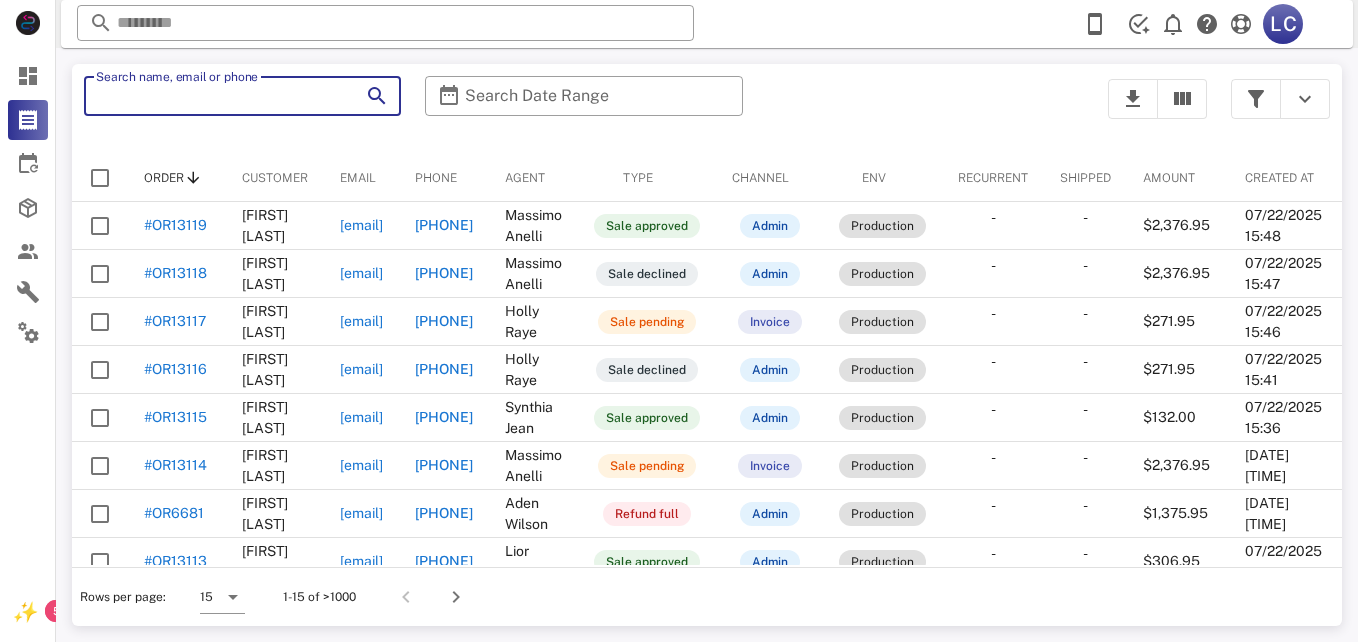 paste on "**********" 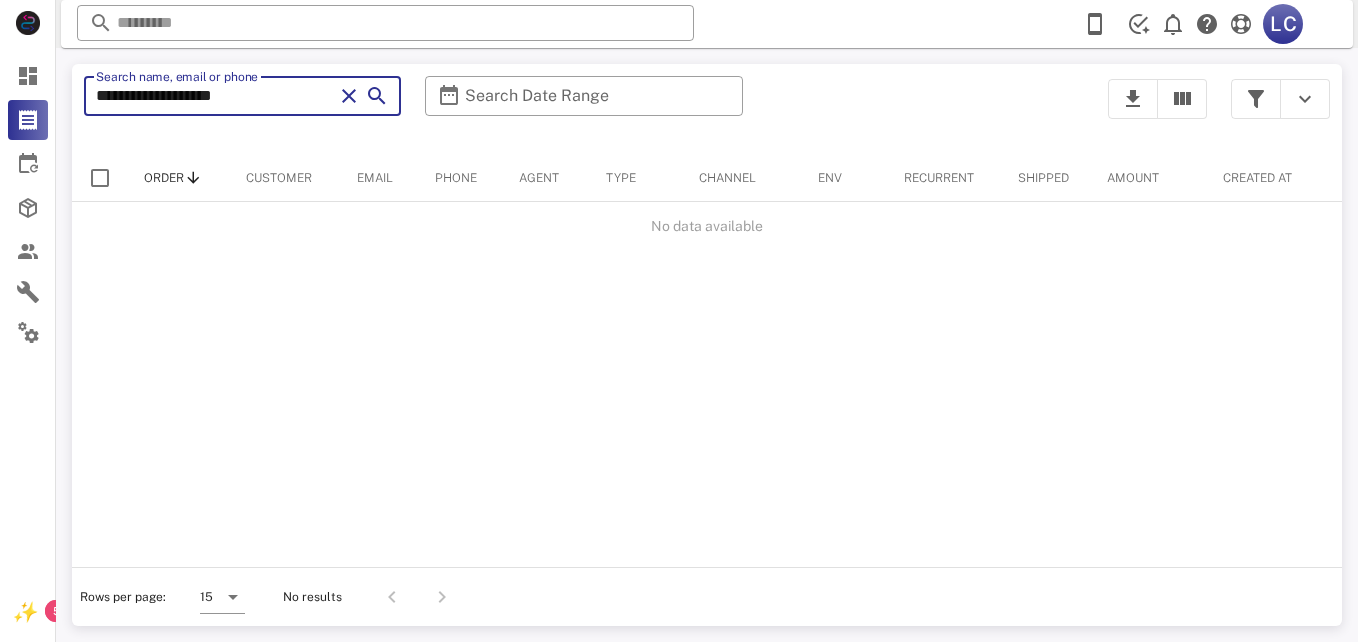 type on "**********" 